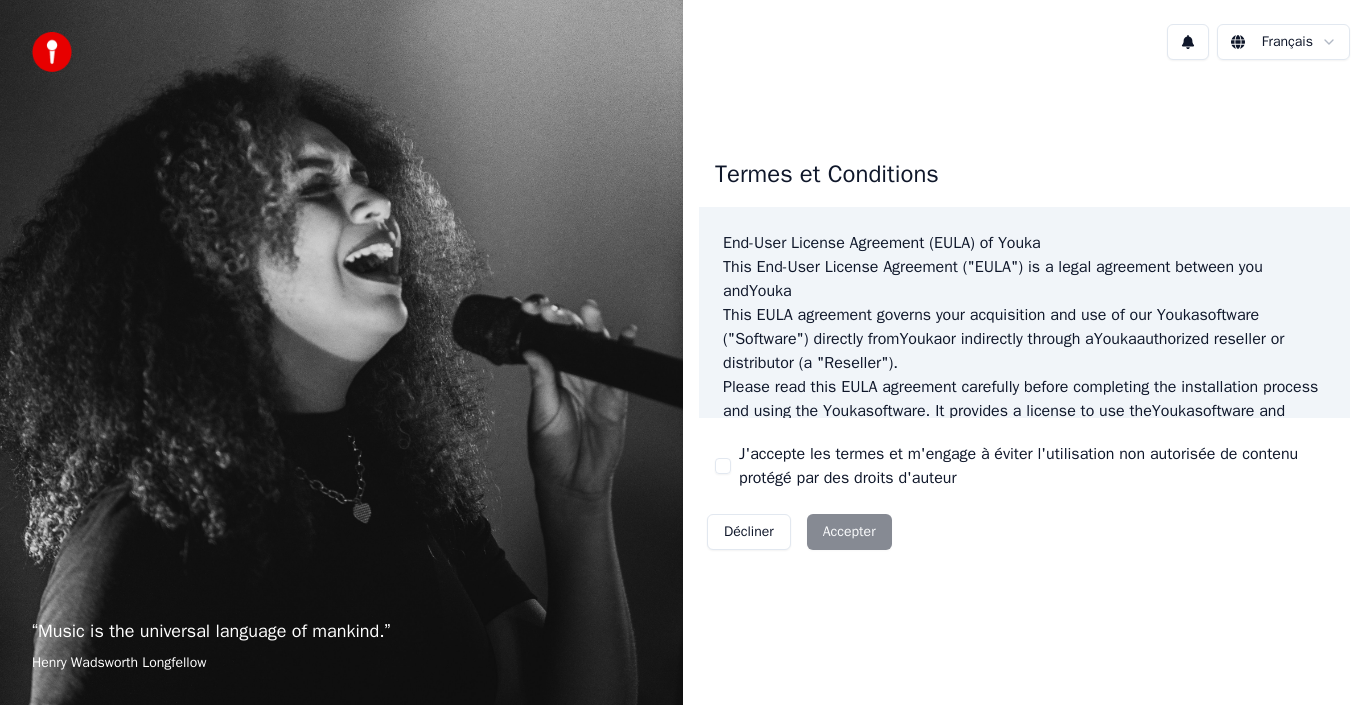 scroll, scrollTop: 0, scrollLeft: 0, axis: both 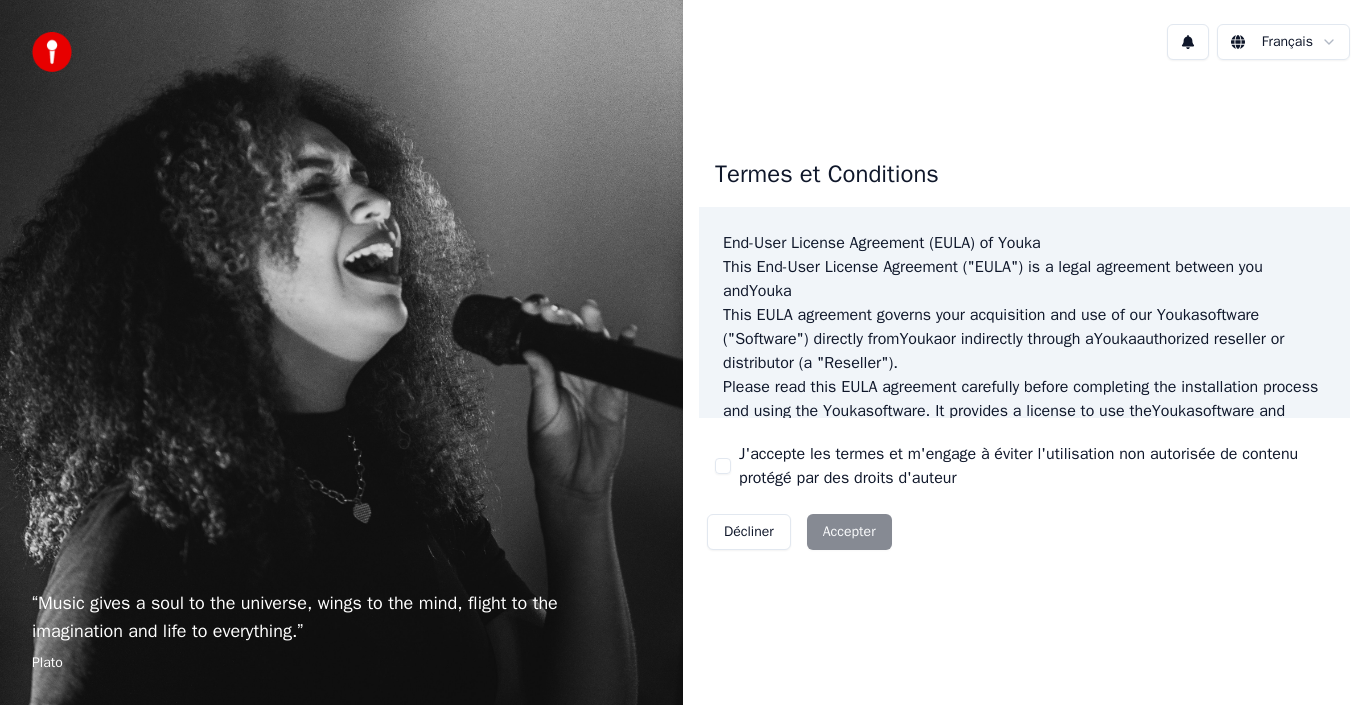 click on "Décliner Accepter" at bounding box center (799, 532) 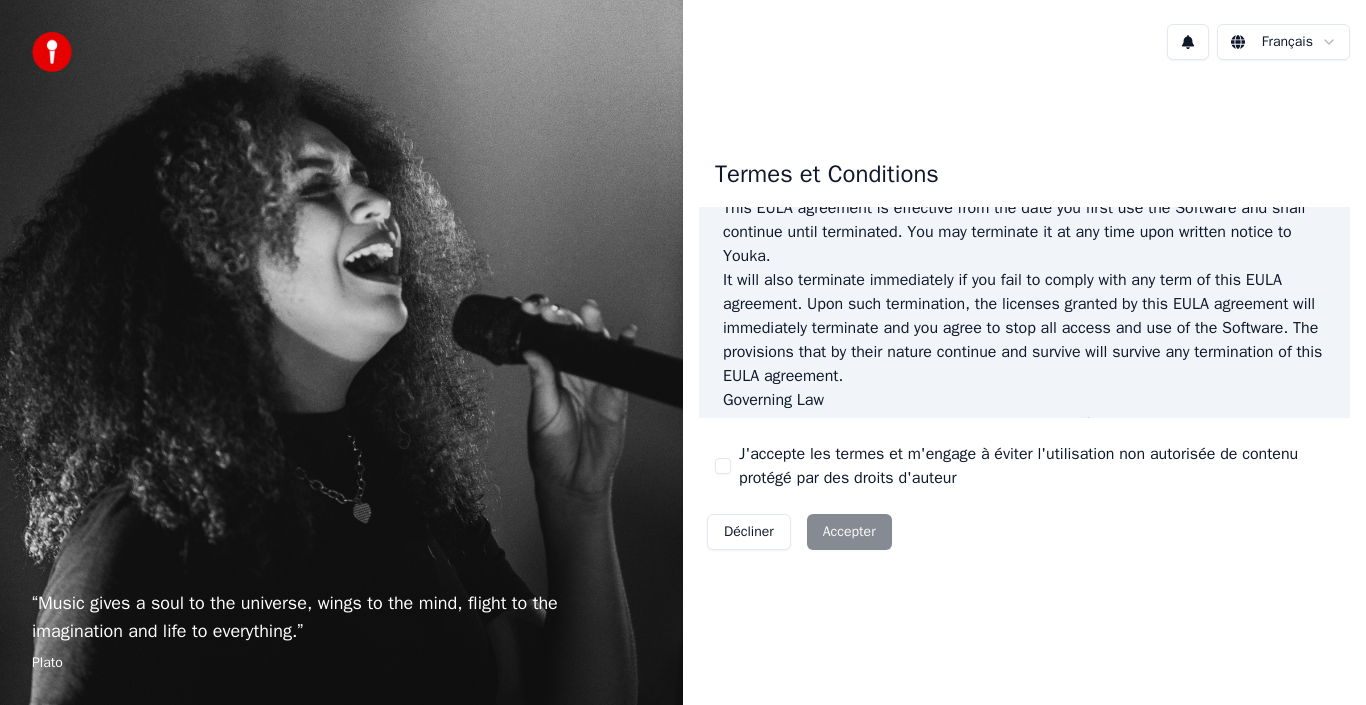 scroll, scrollTop: 1372, scrollLeft: 0, axis: vertical 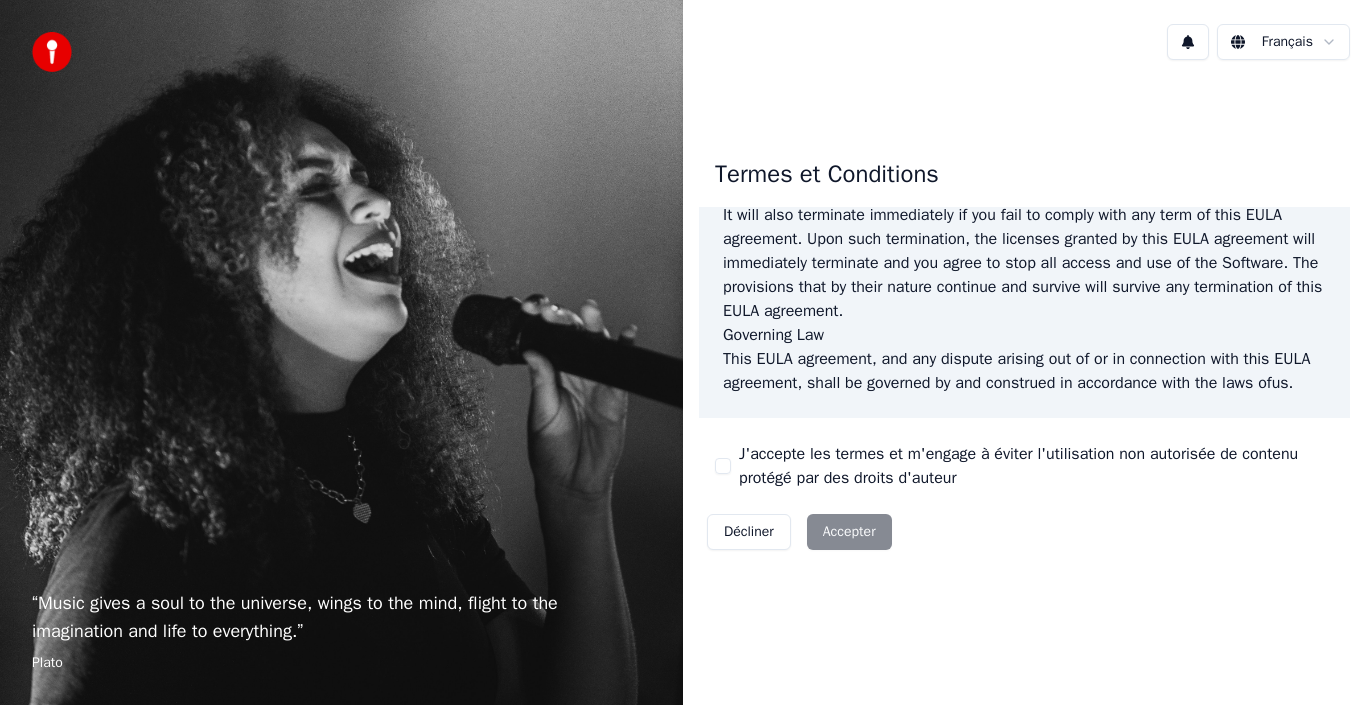 click on "Décliner Accepter" at bounding box center [799, 532] 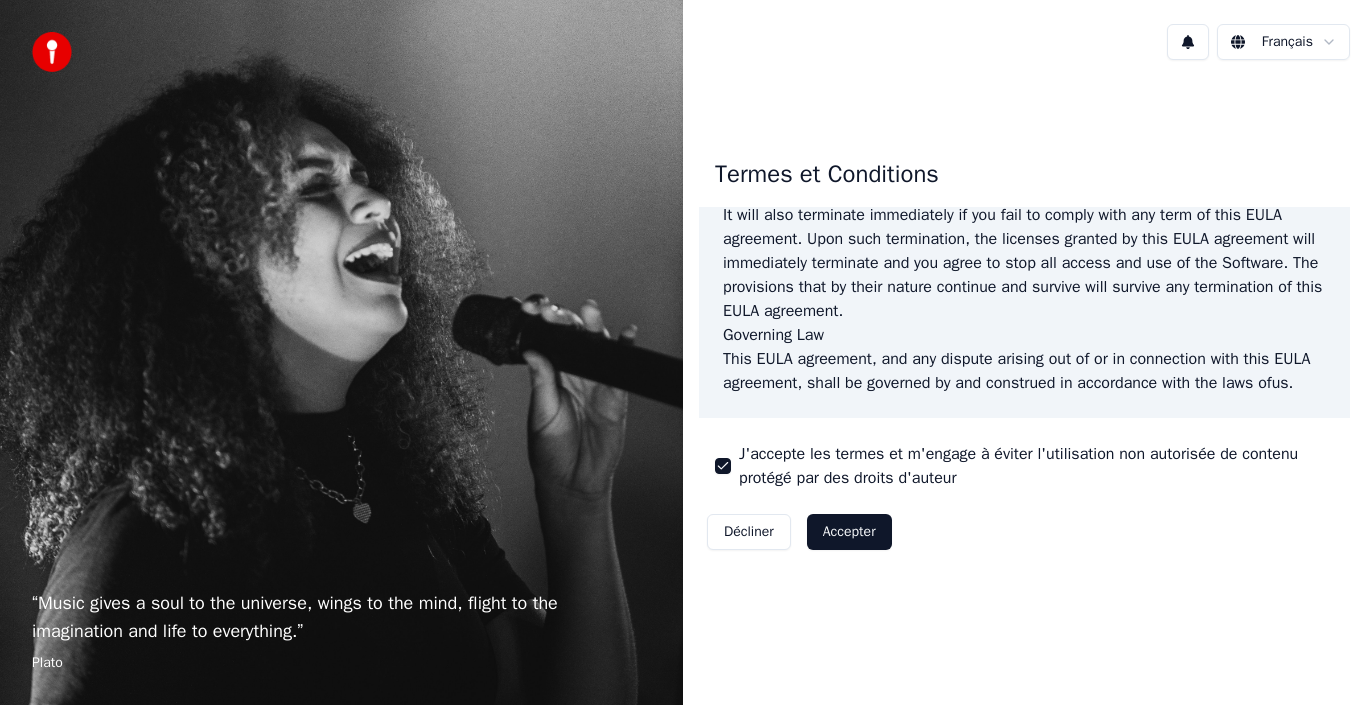 click on "Accepter" at bounding box center [849, 532] 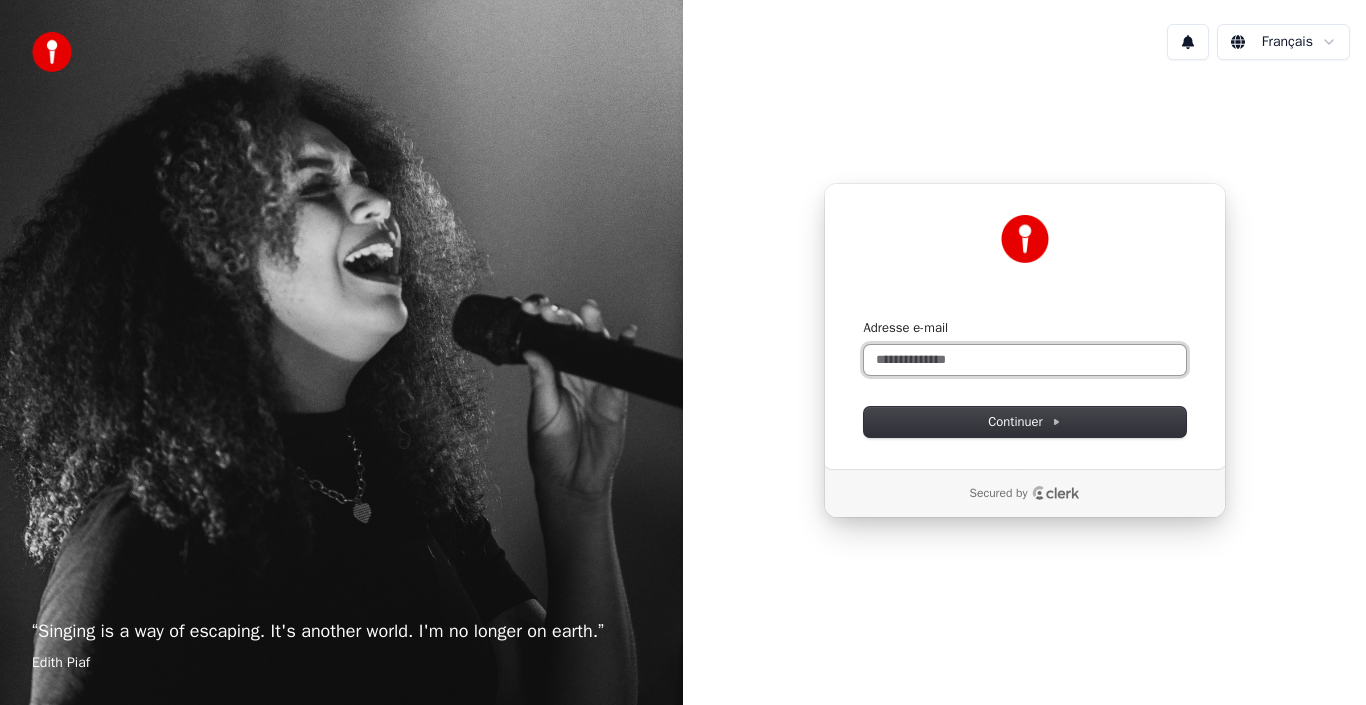 click on "Adresse e-mail" at bounding box center [1025, 360] 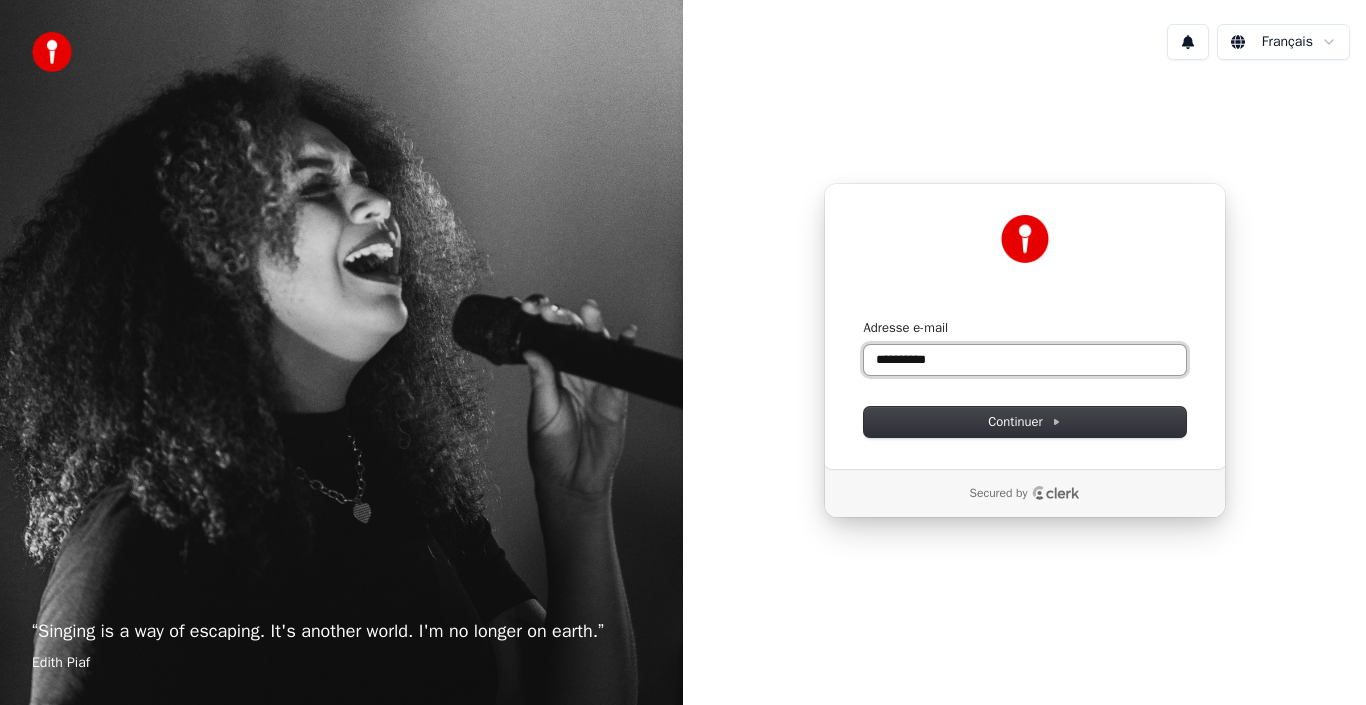 click on "**********" at bounding box center [1025, 360] 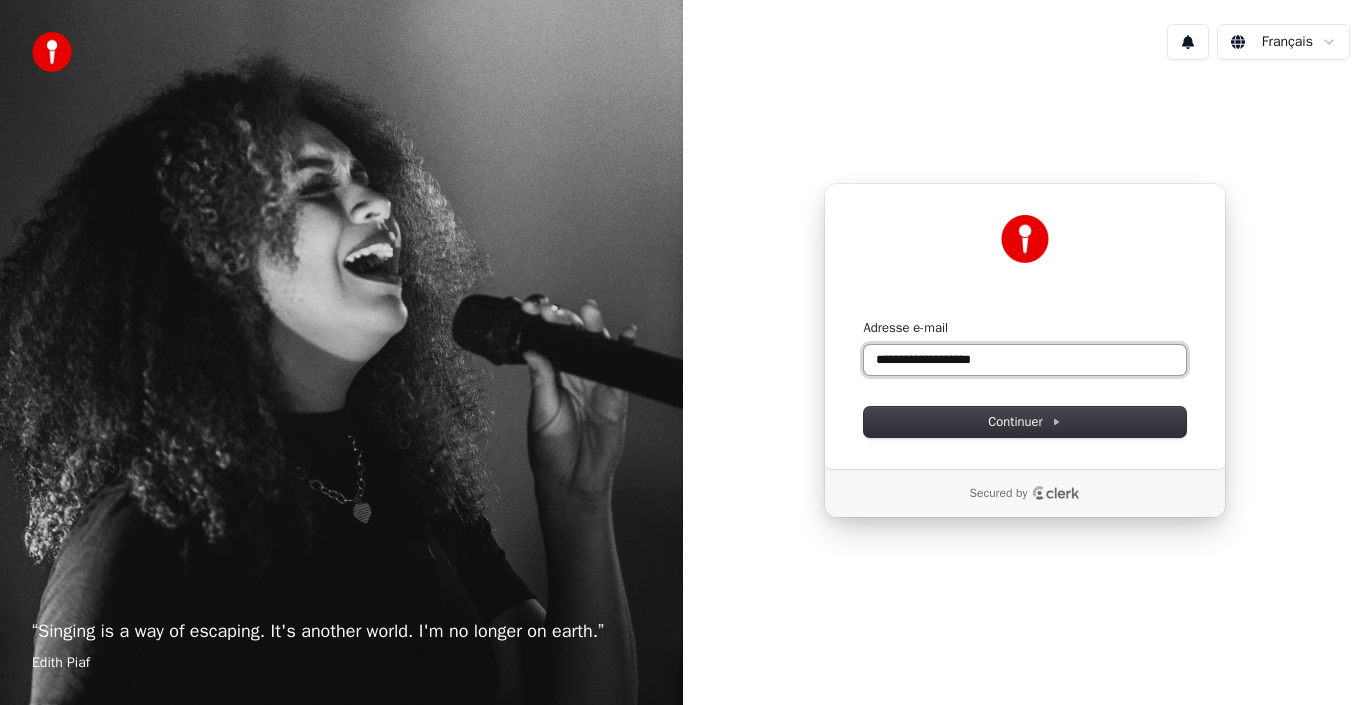 click at bounding box center [864, 319] 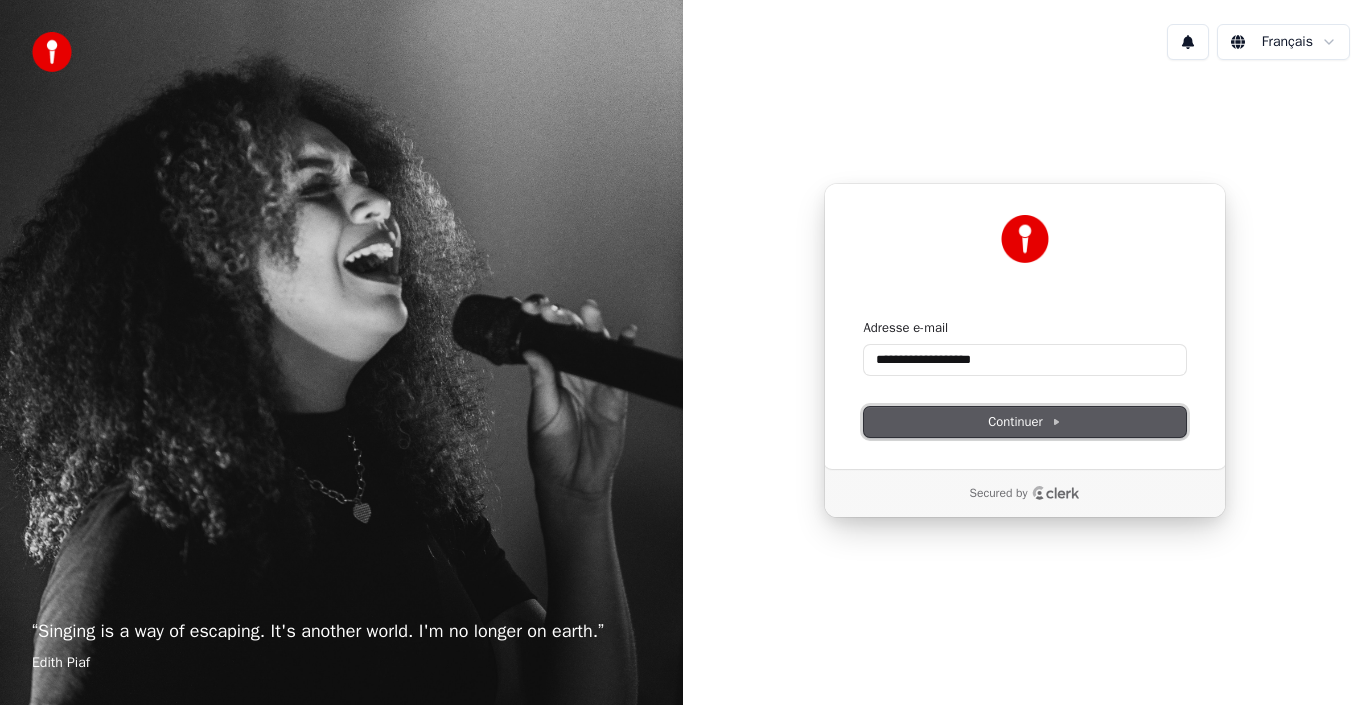 type on "**********" 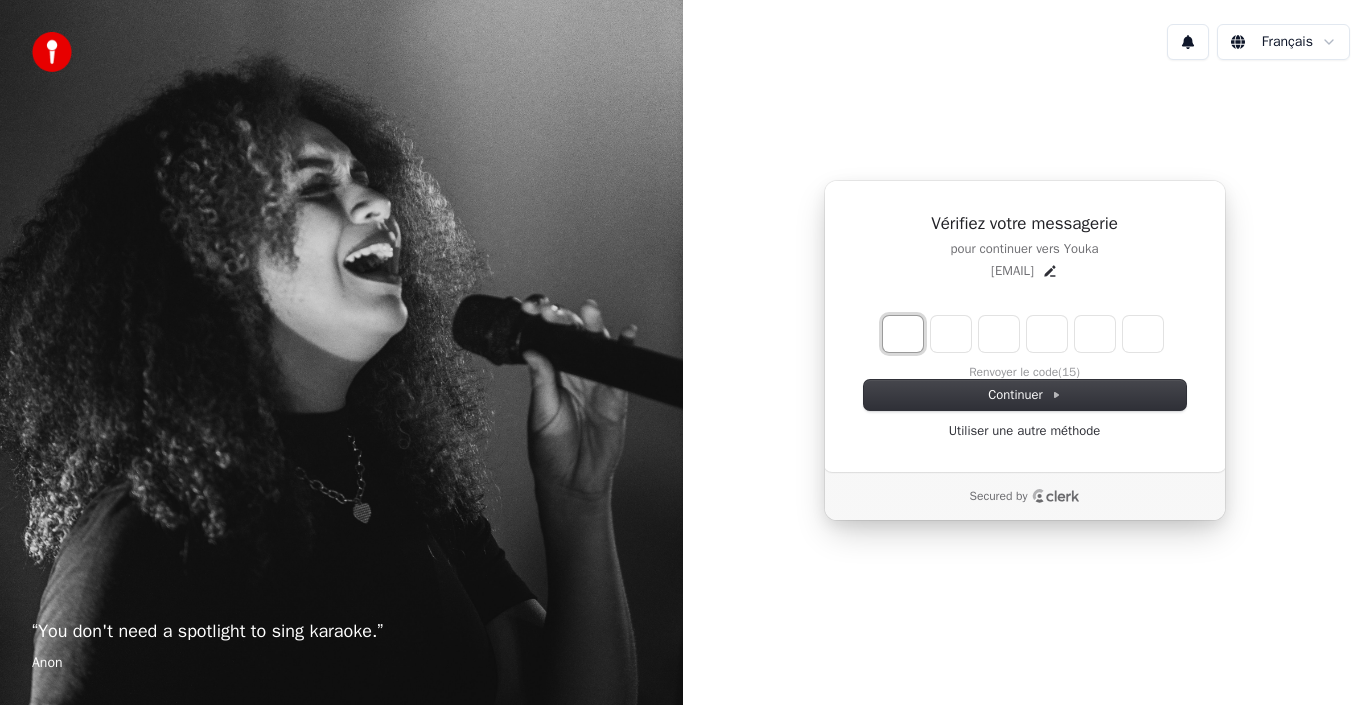 type on "*" 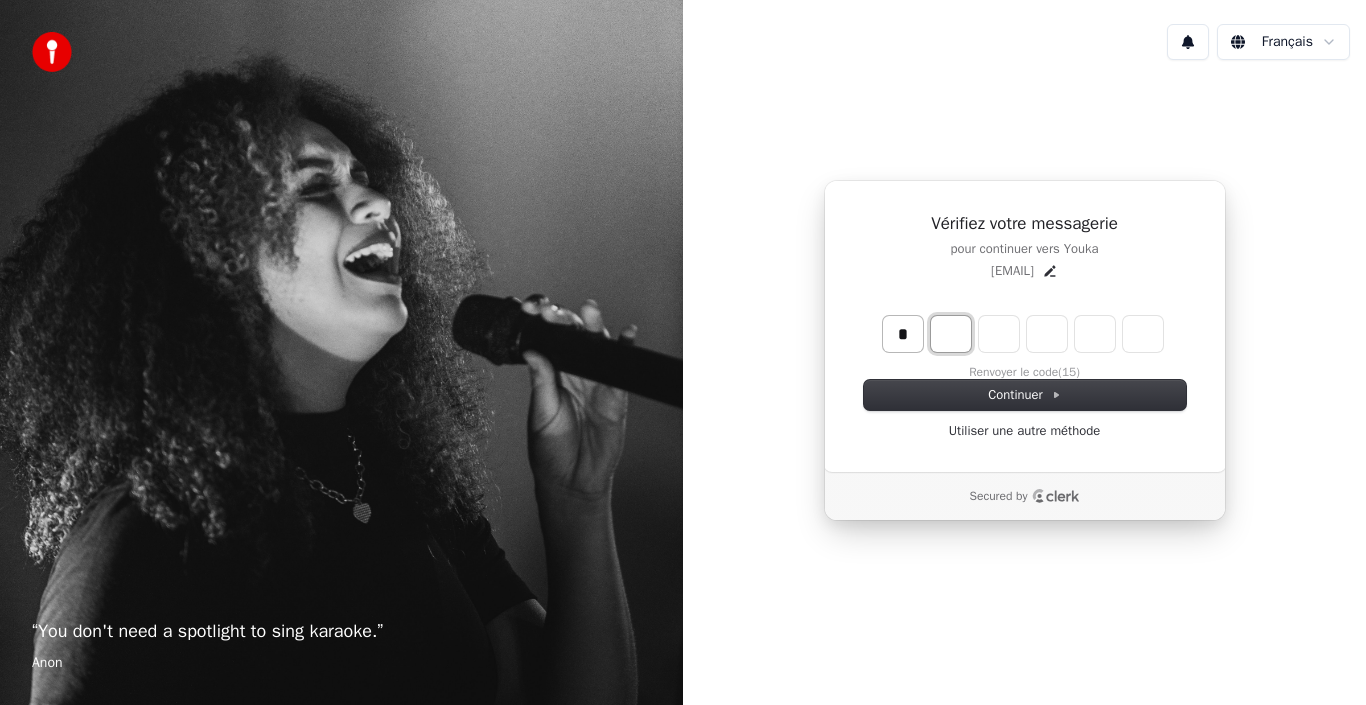 type on "*" 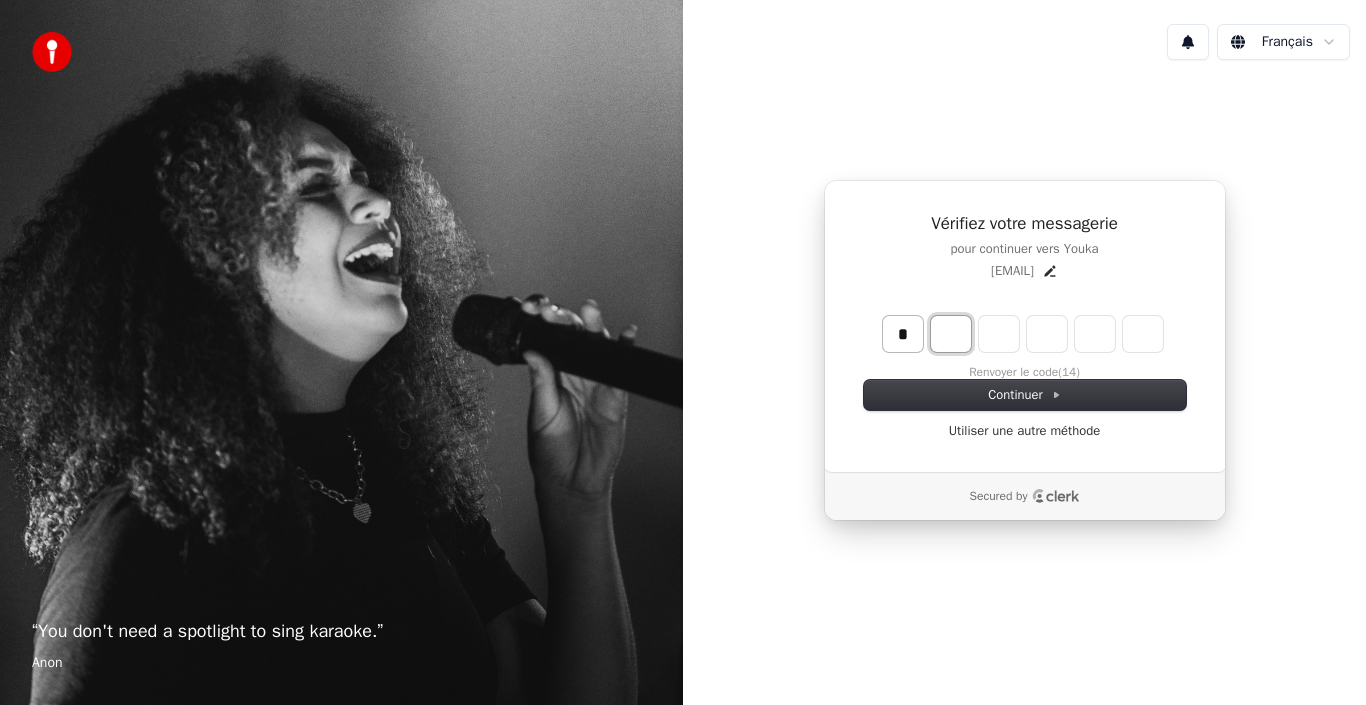 type on "*" 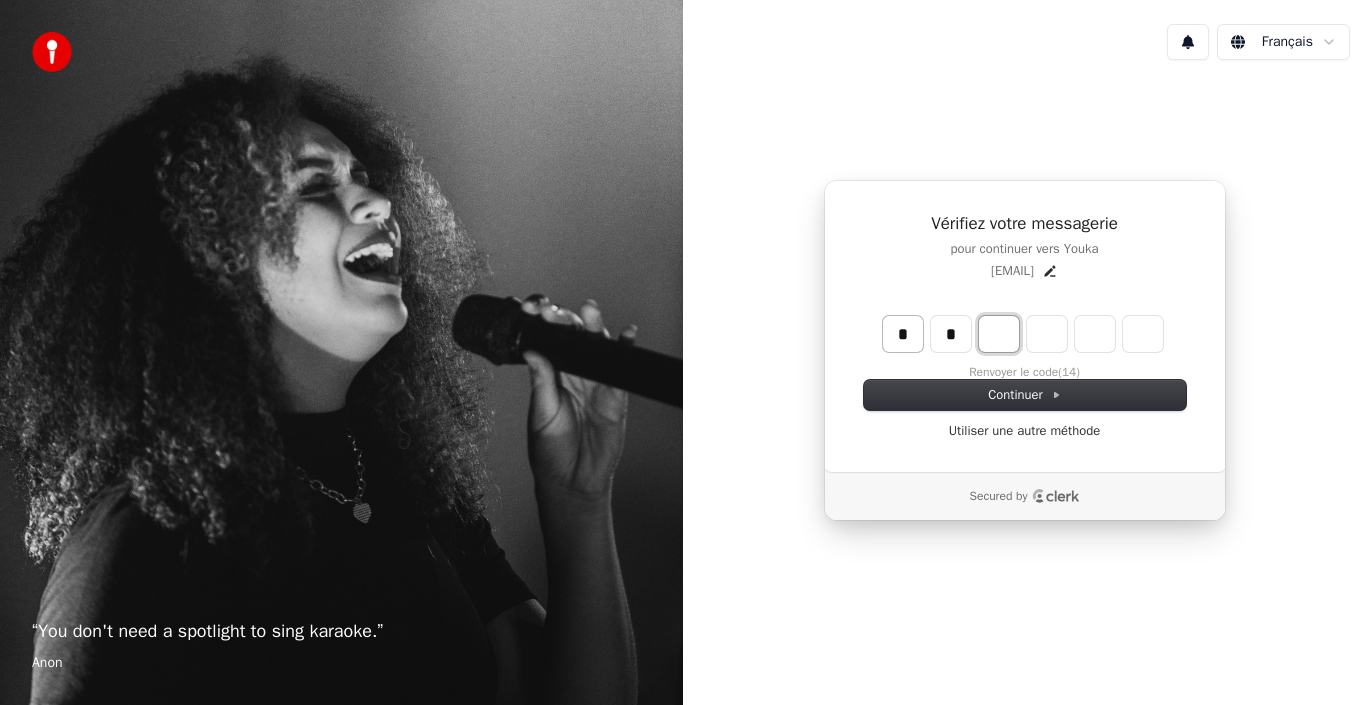 type on "**" 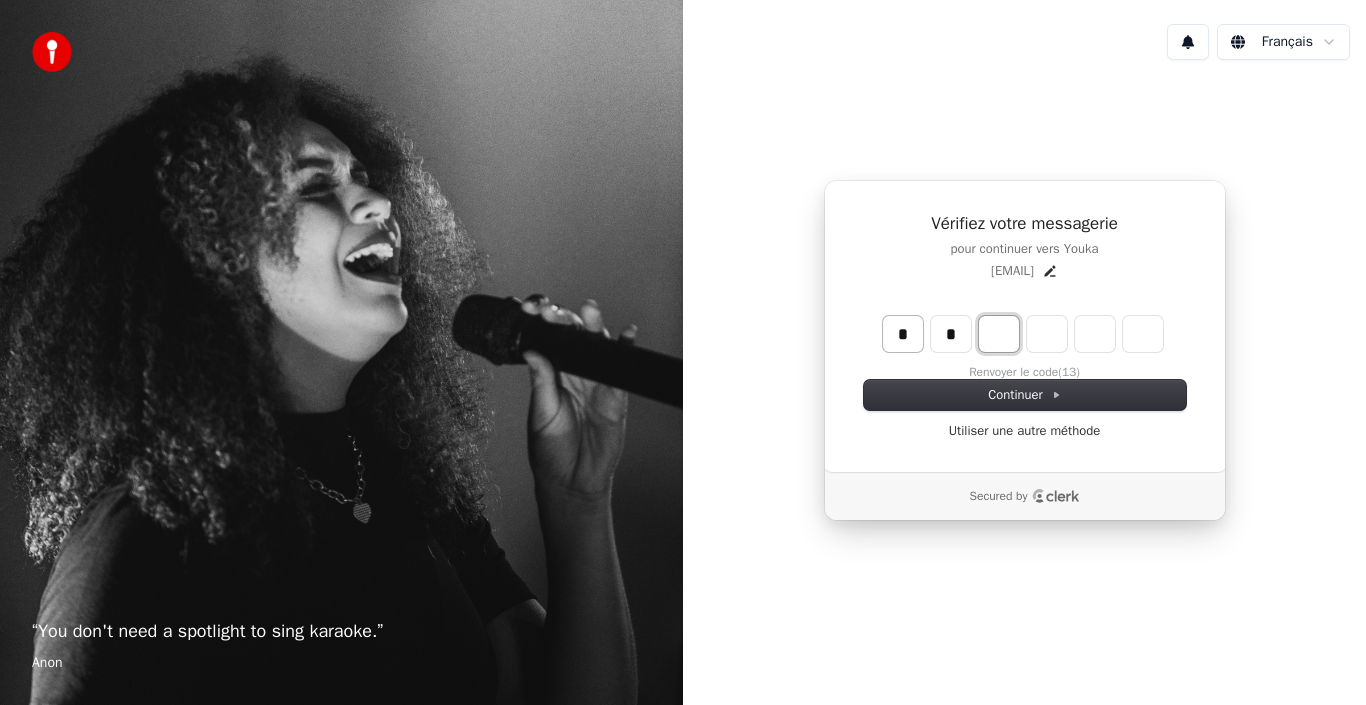 type on "*" 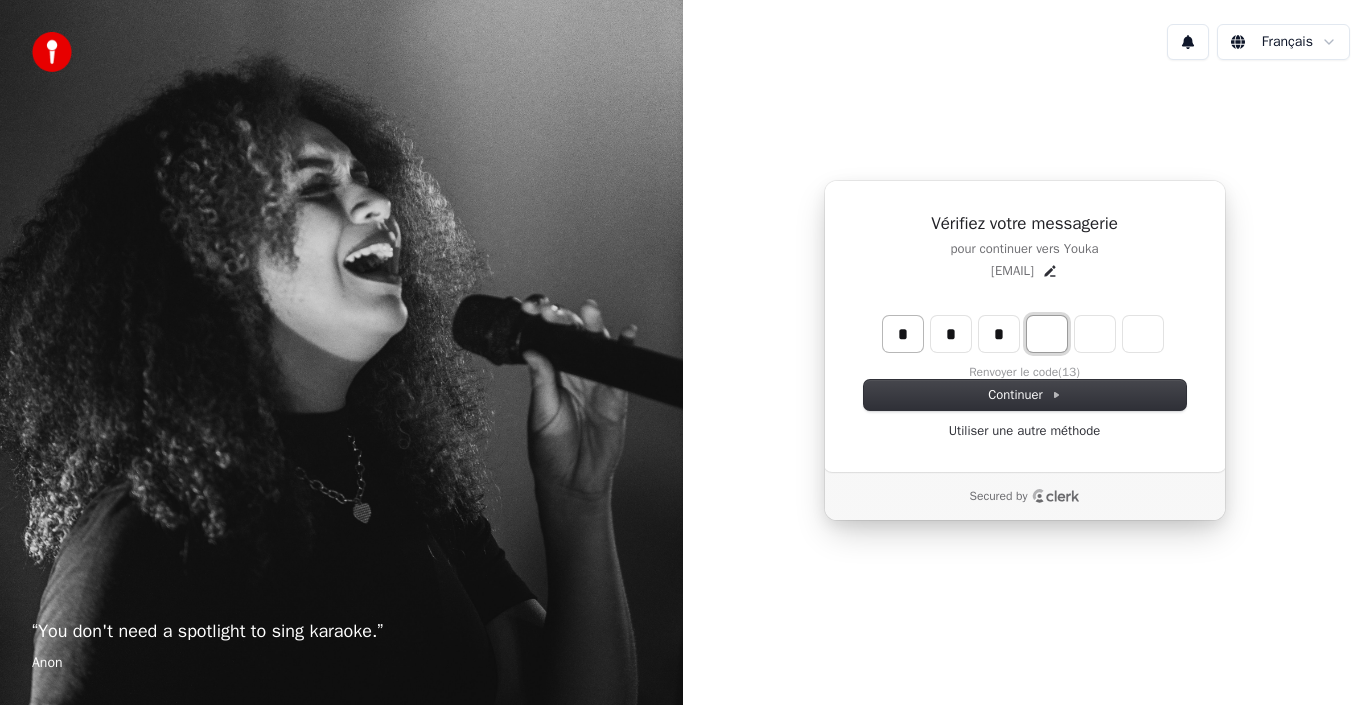 type on "***" 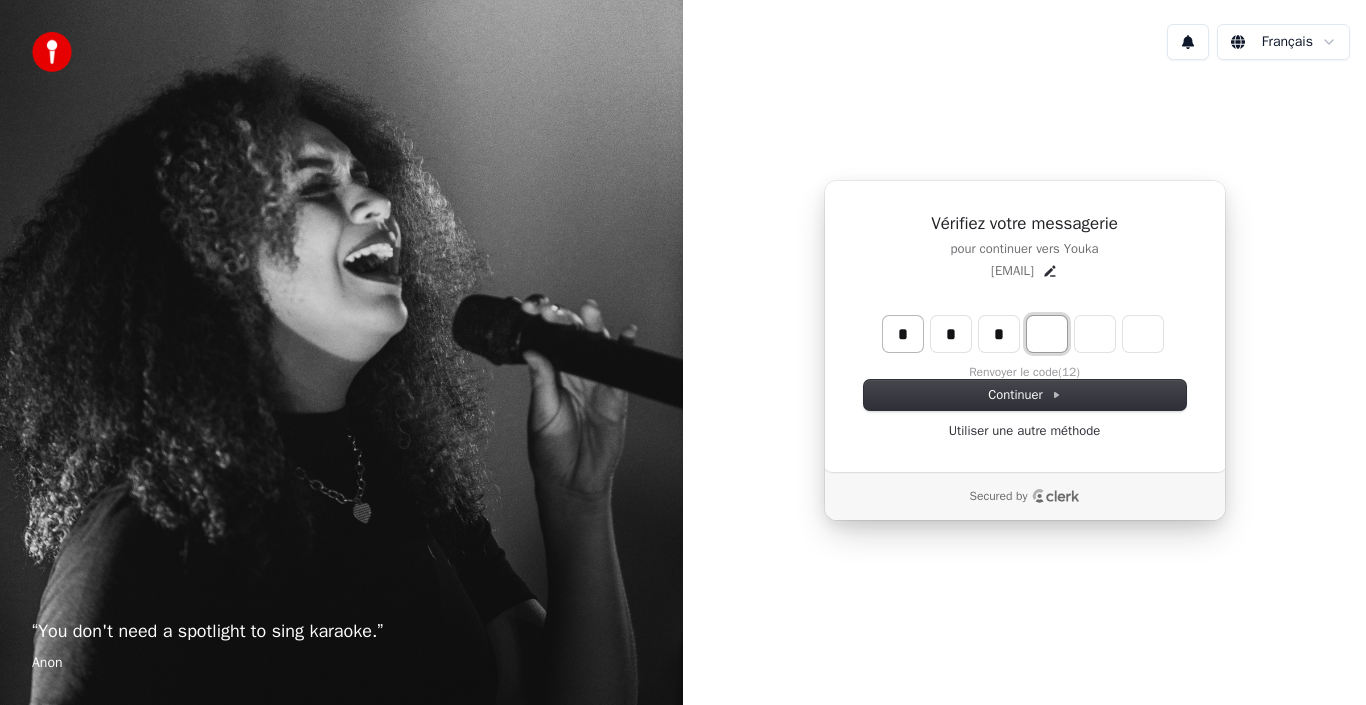 type on "*" 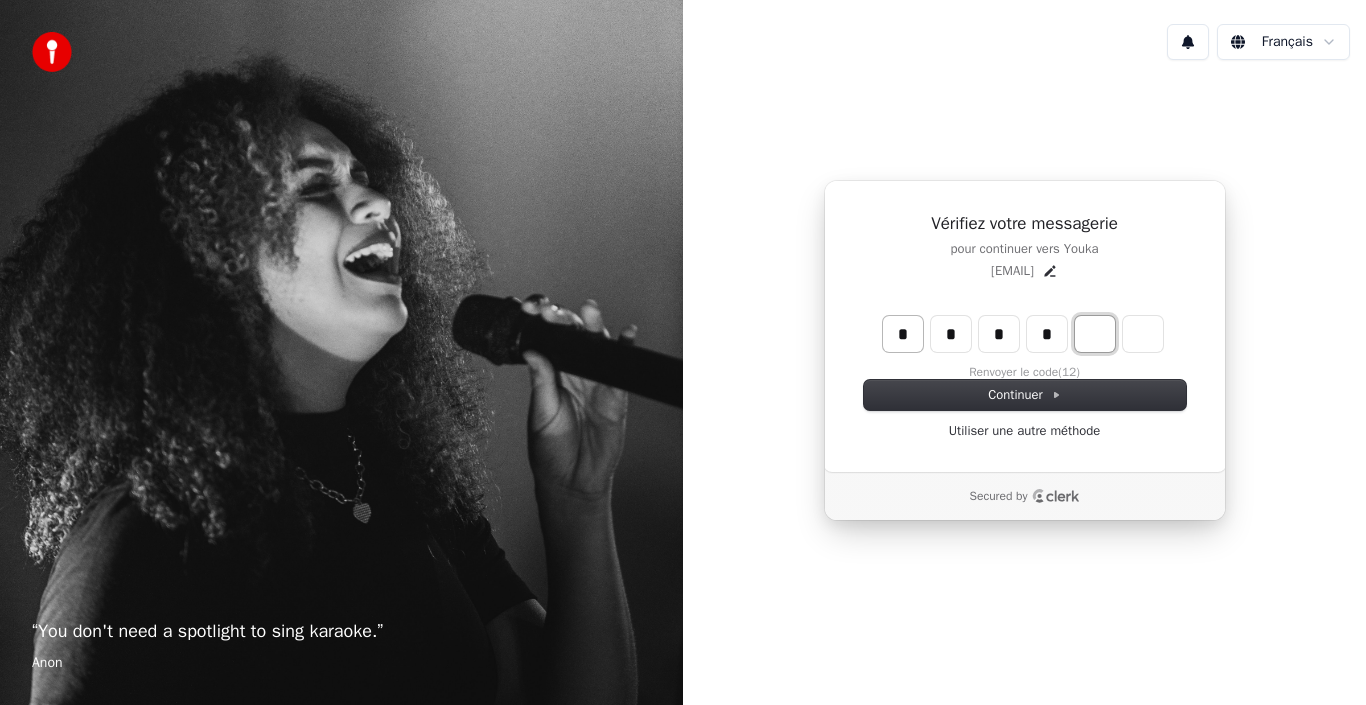 type on "****" 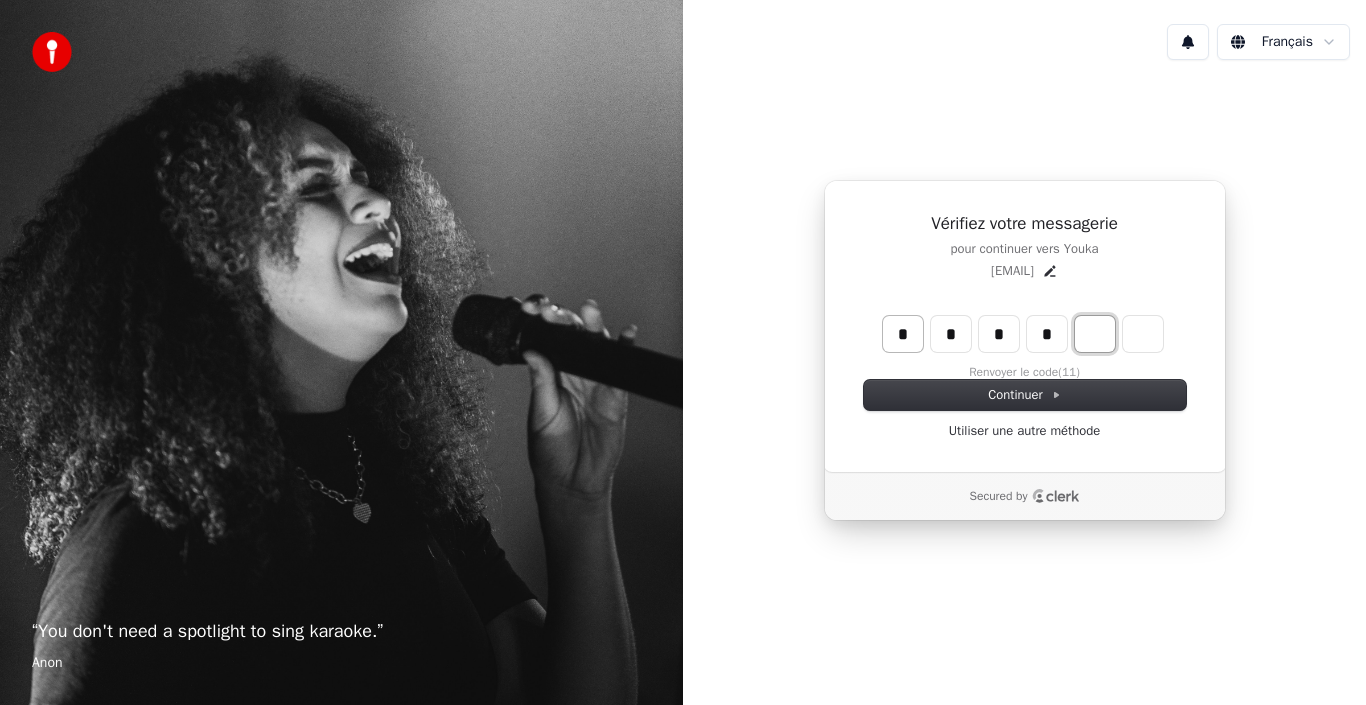 type on "*" 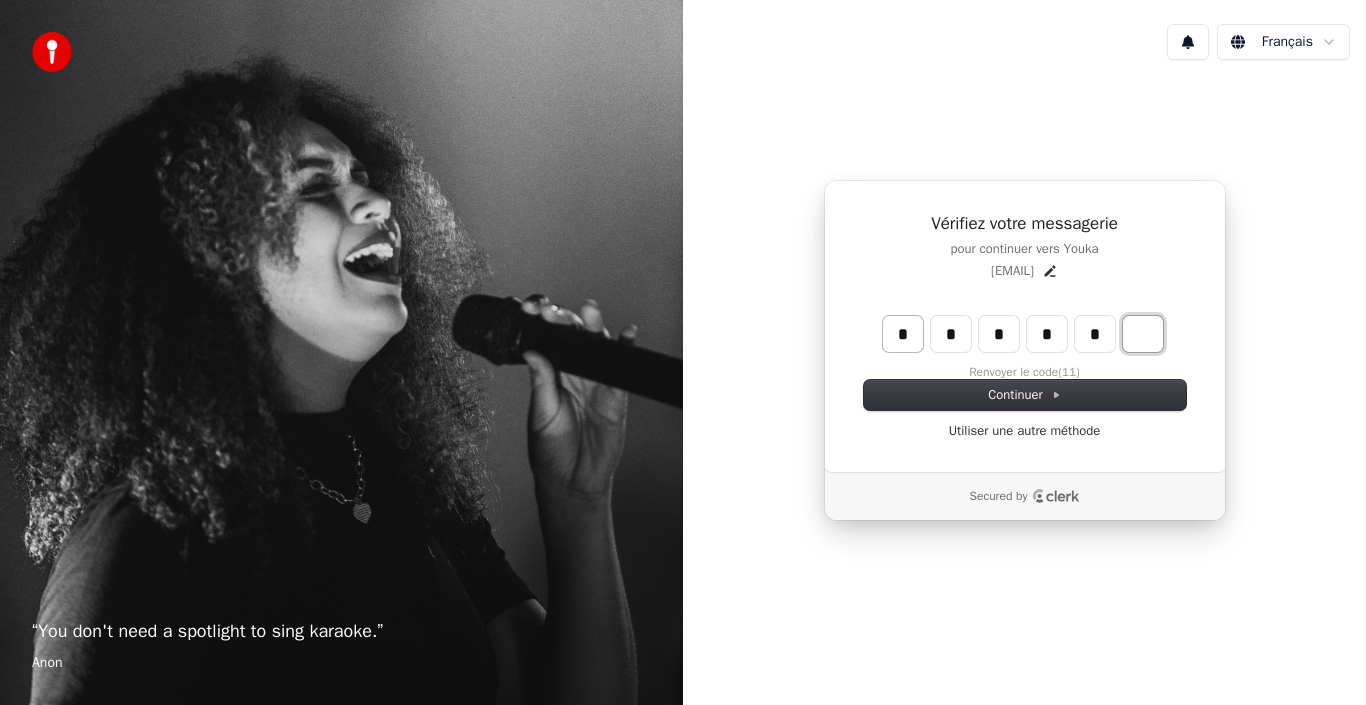 type on "******" 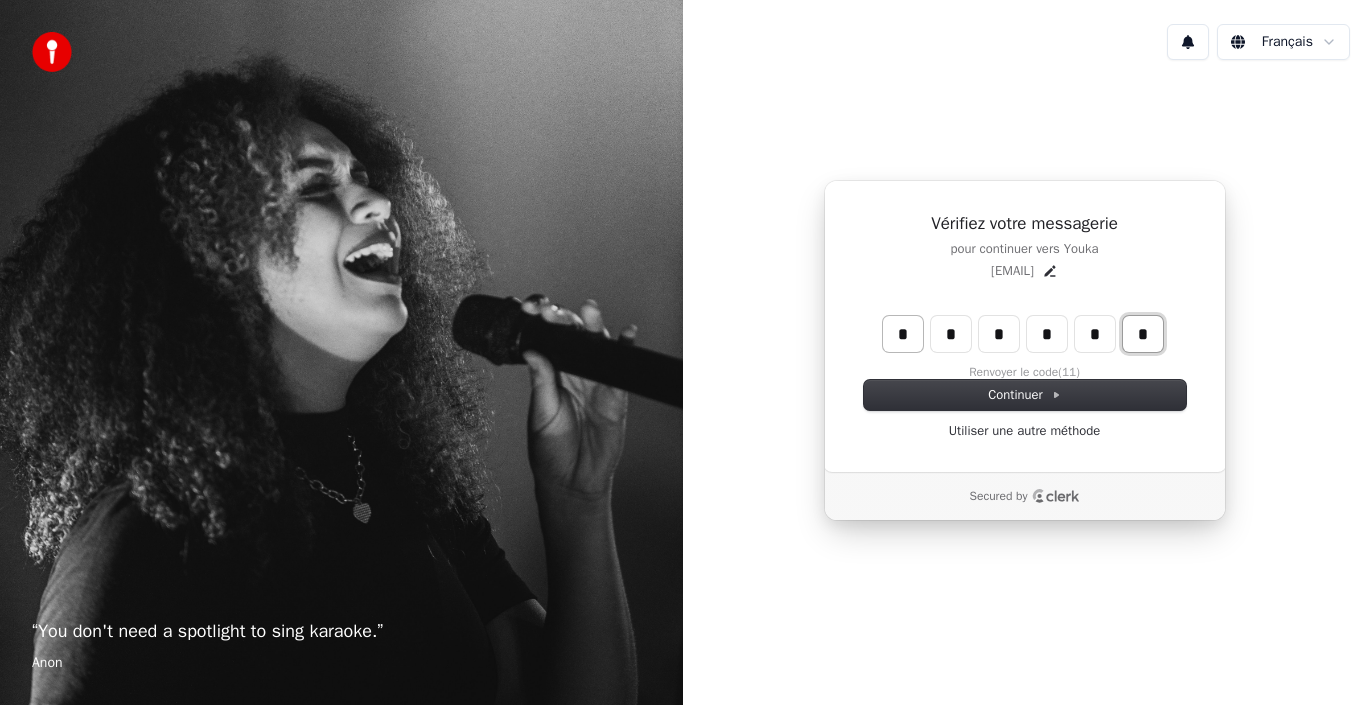 type on "*" 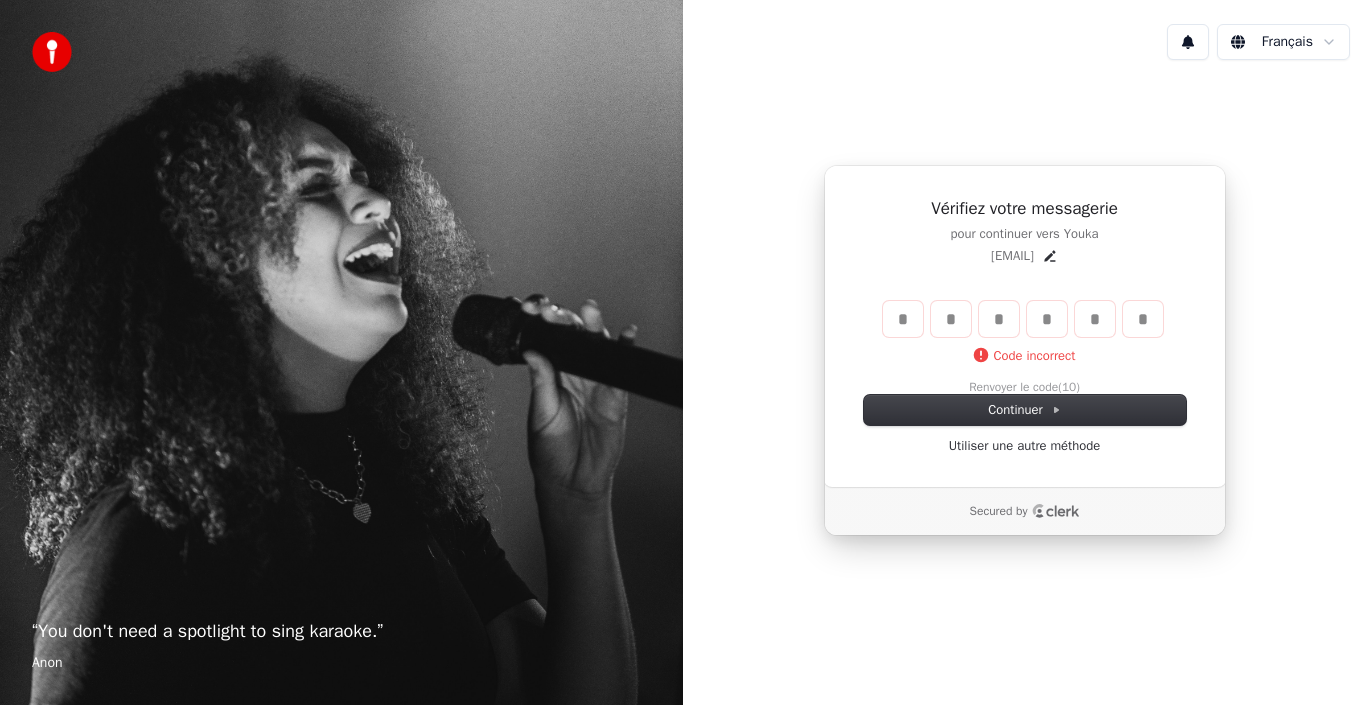 type 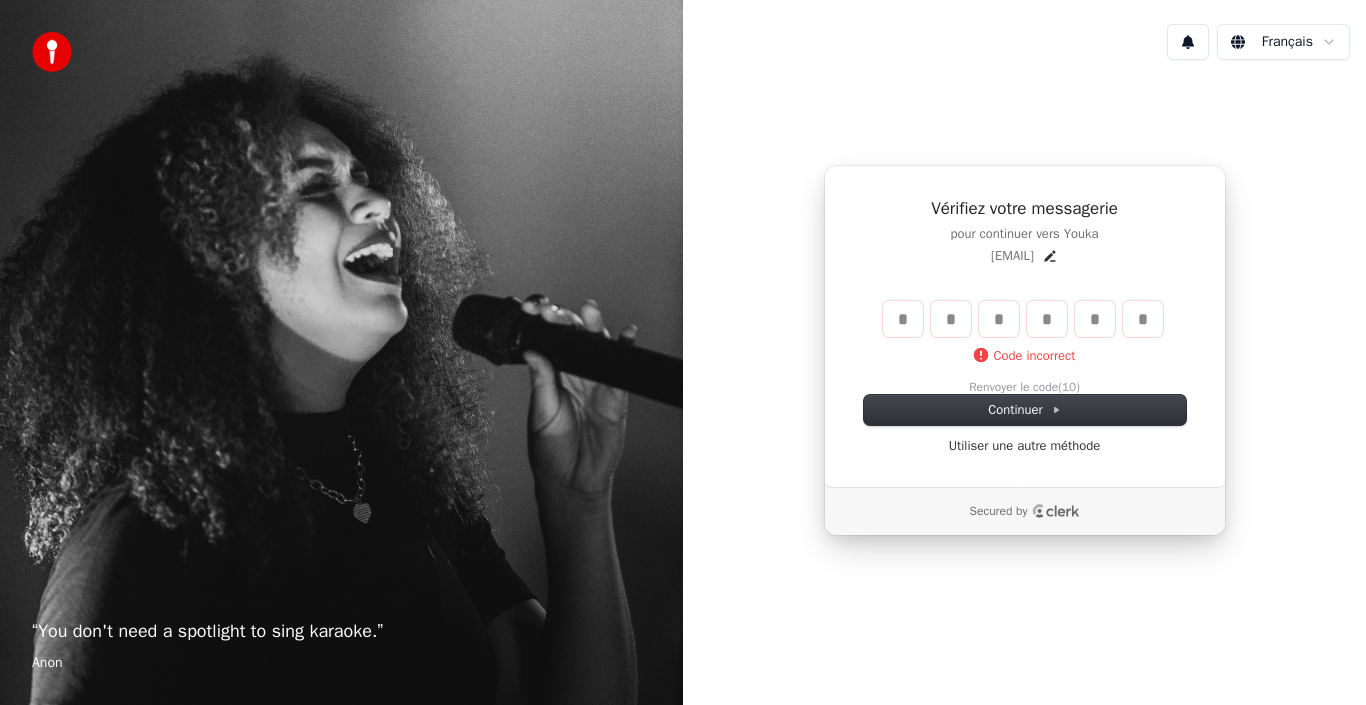 type 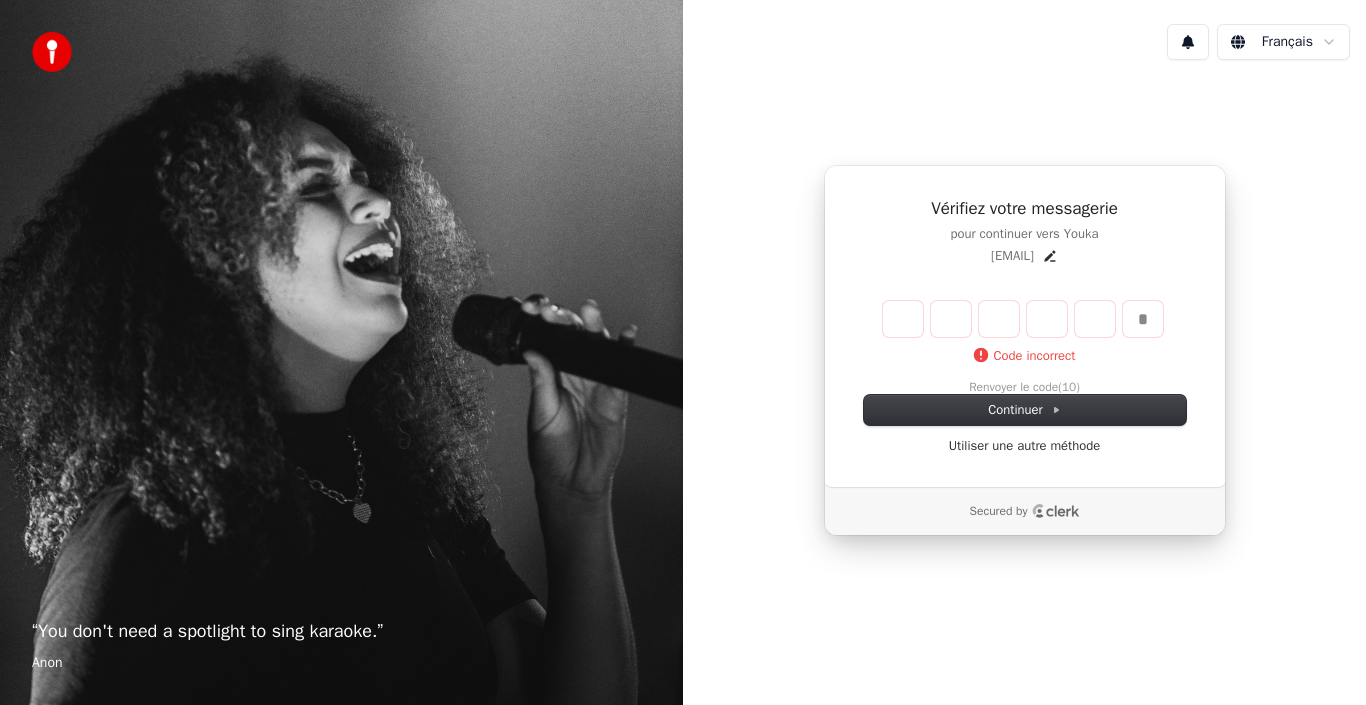 type 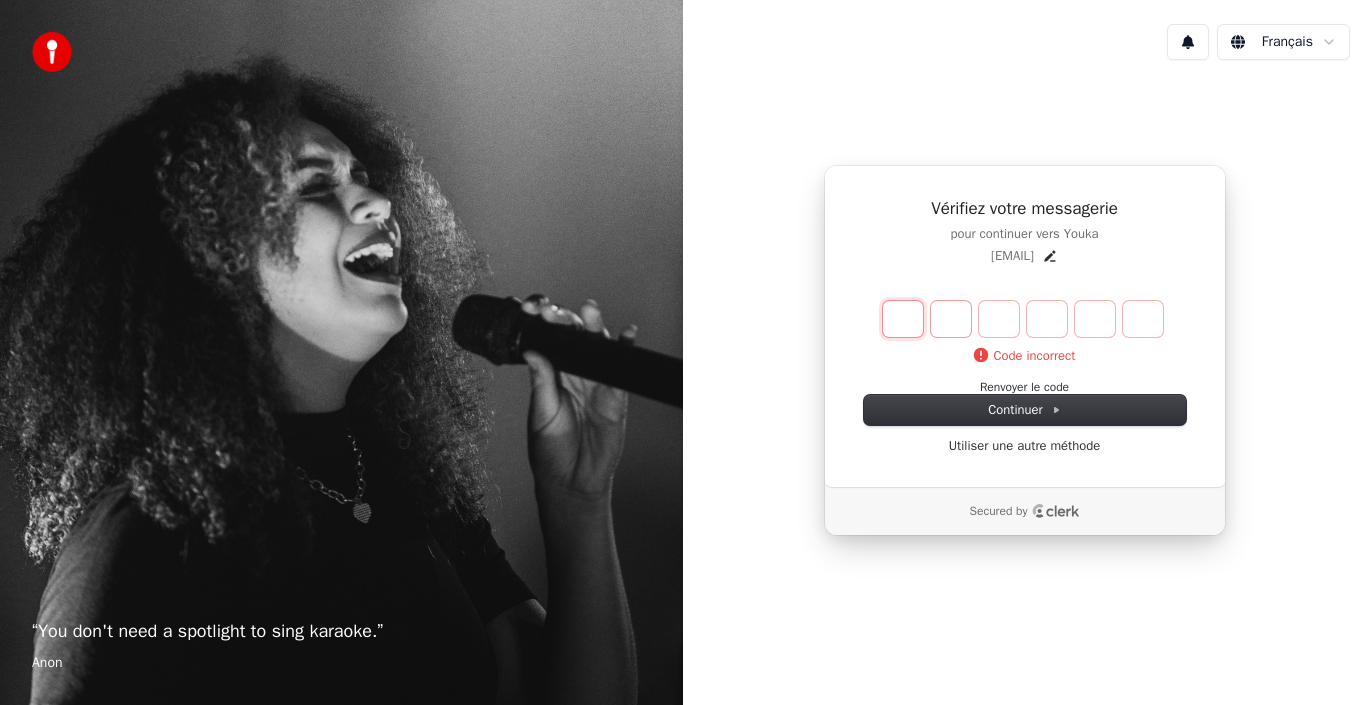 type on "*" 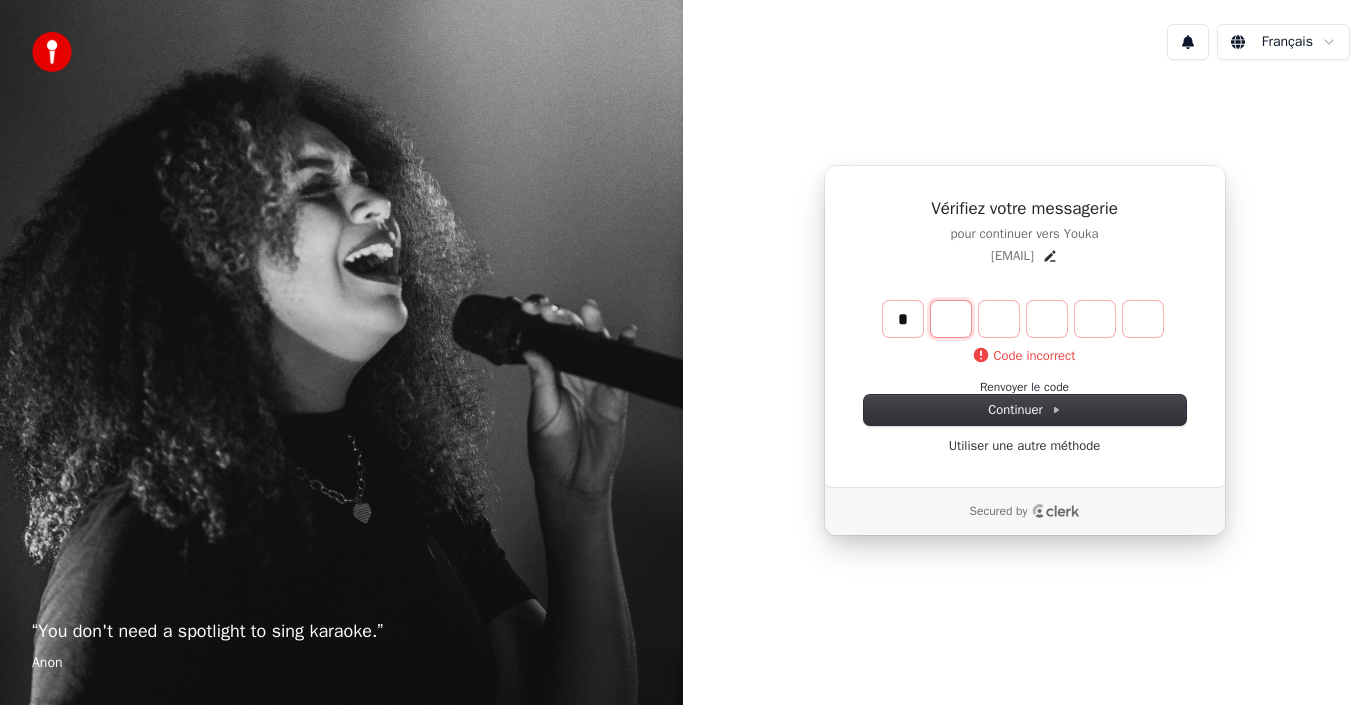 type on "*" 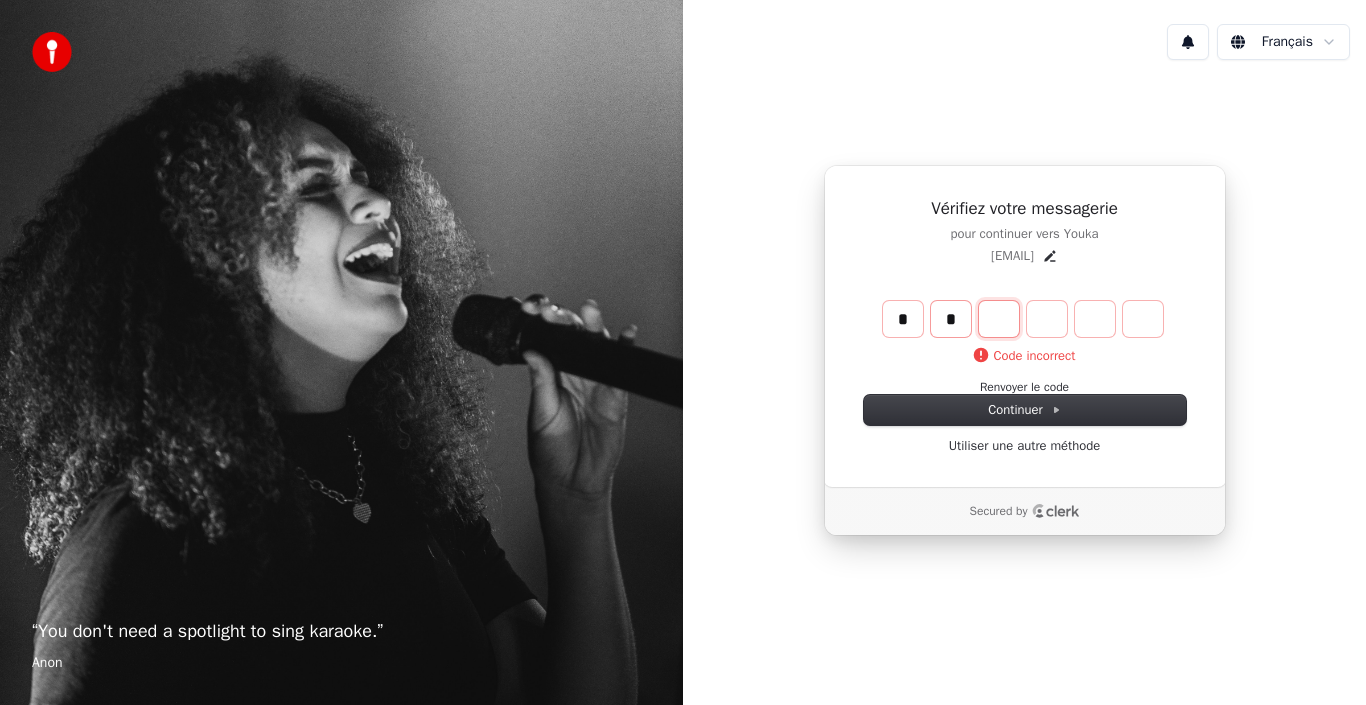 type on "**" 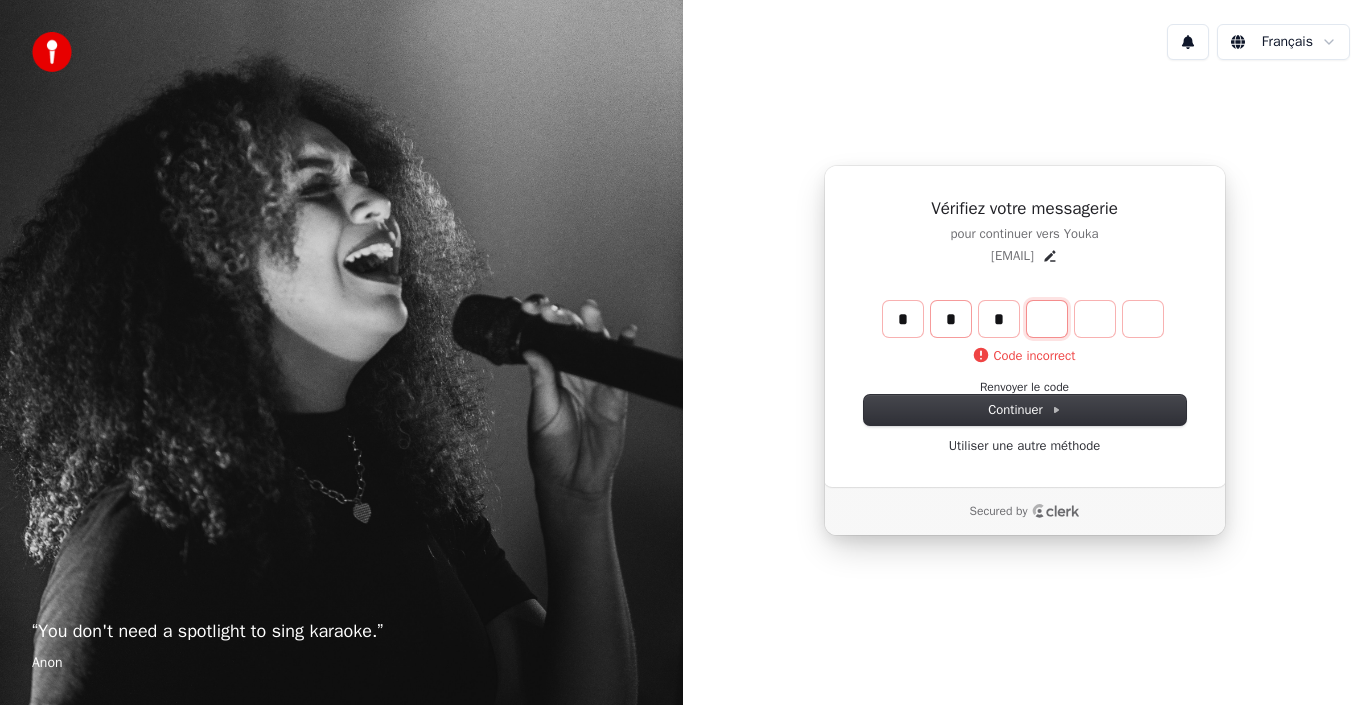 type on "***" 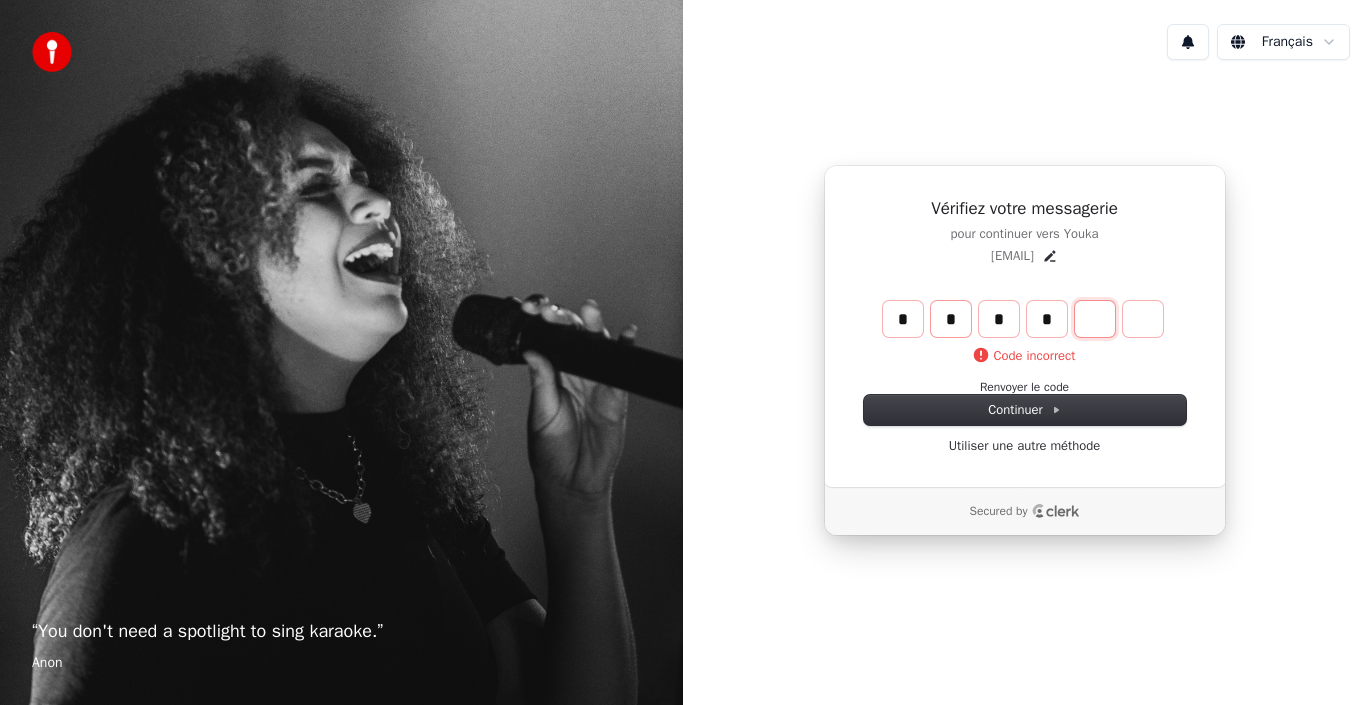 type on "****" 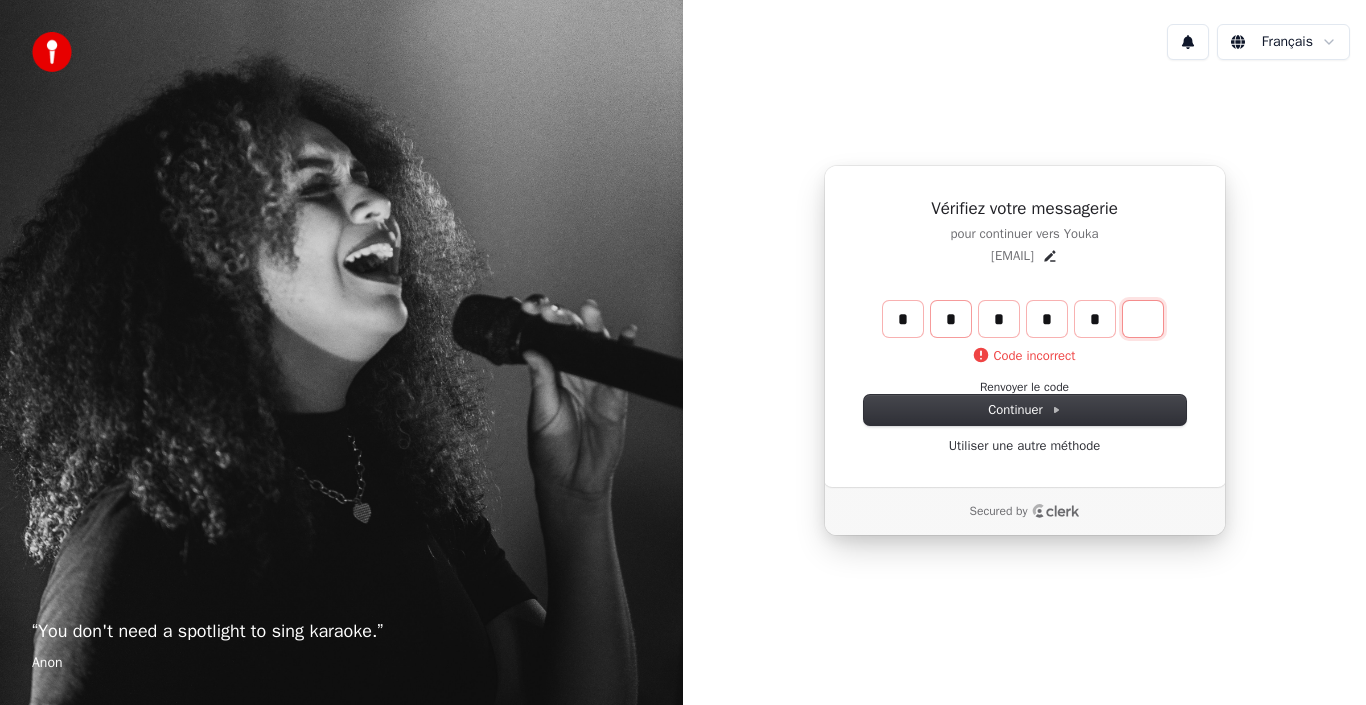 type on "******" 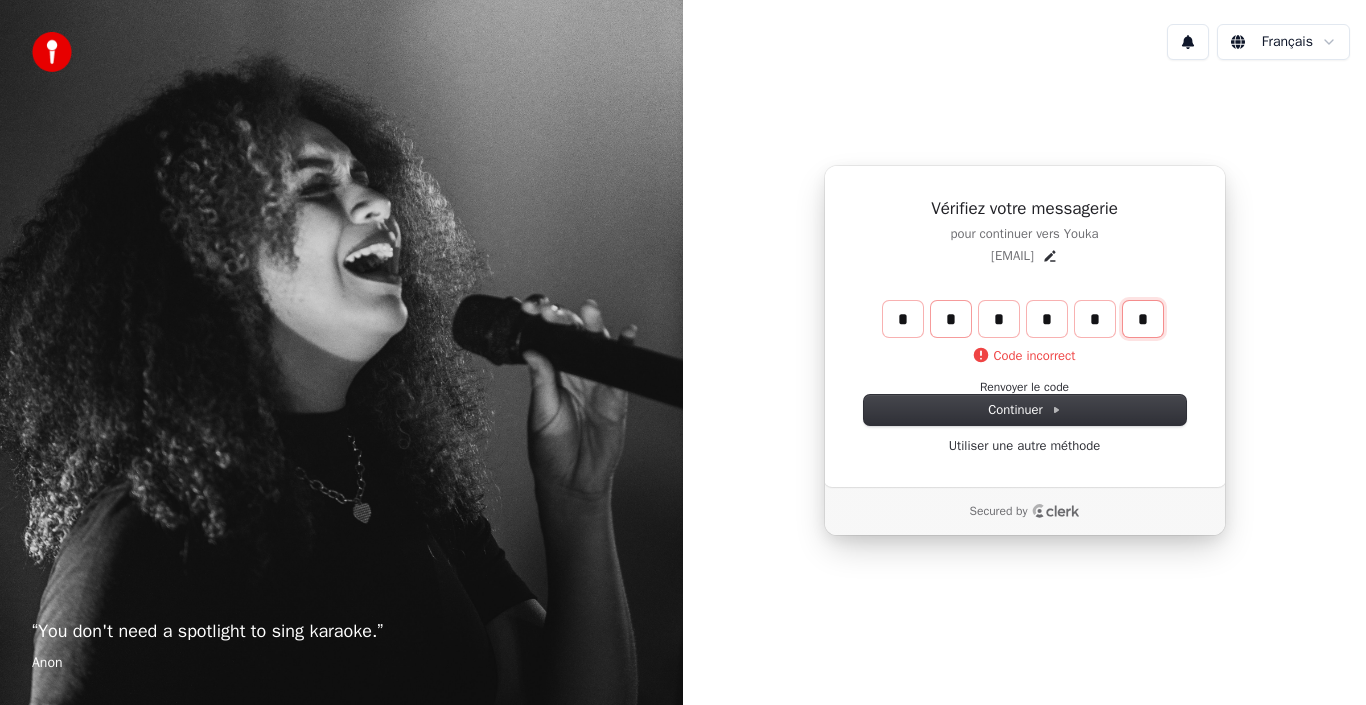 type on "*" 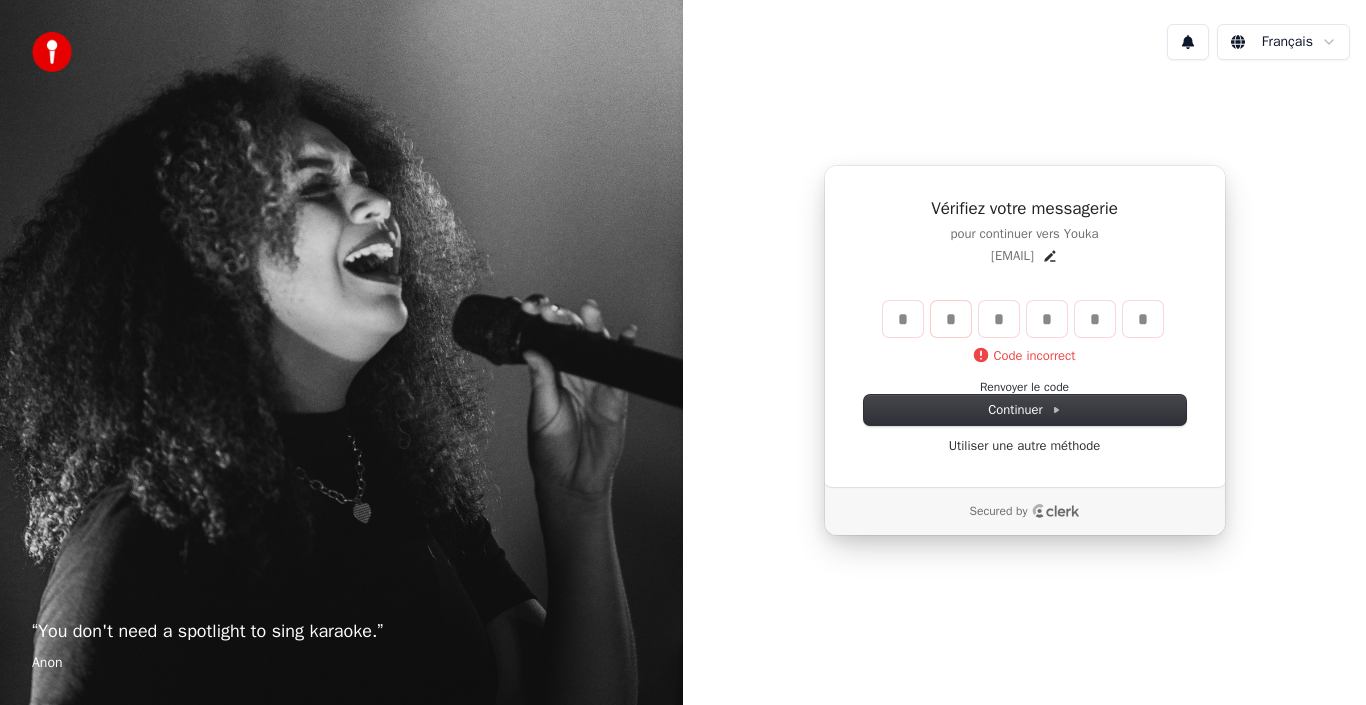 type 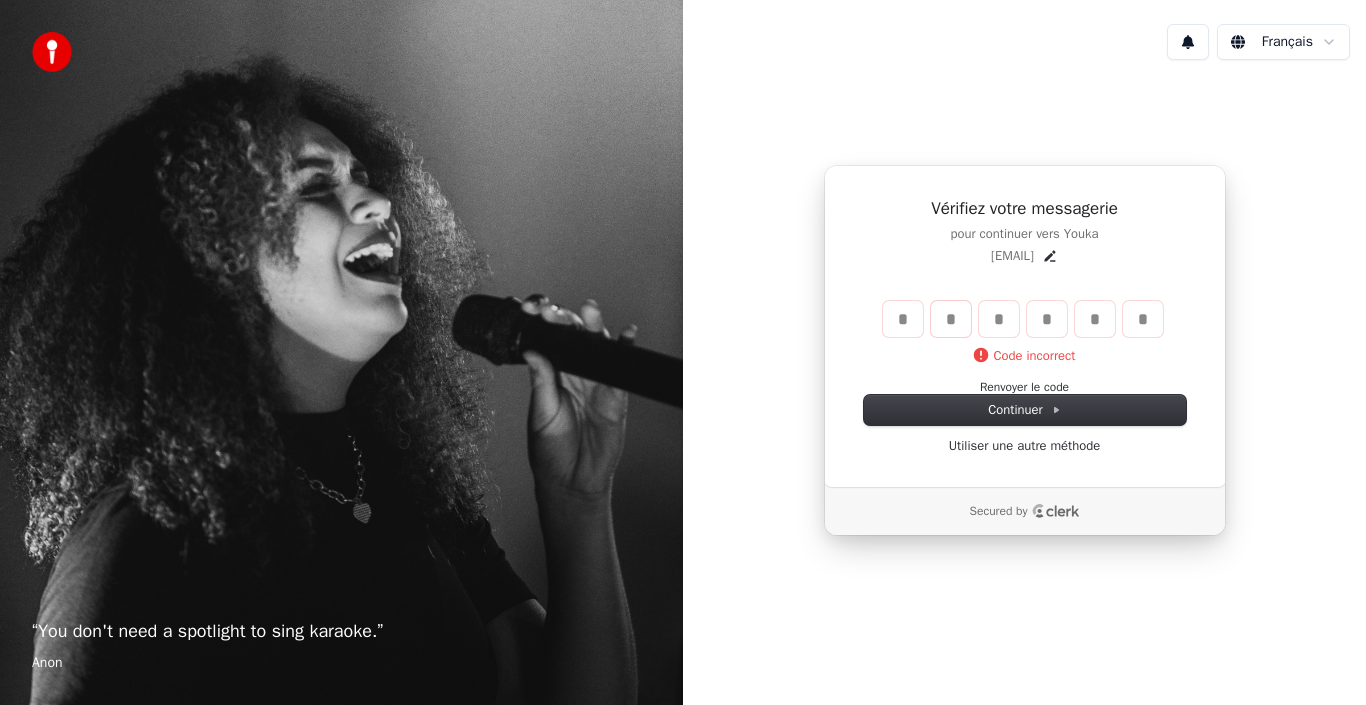 type 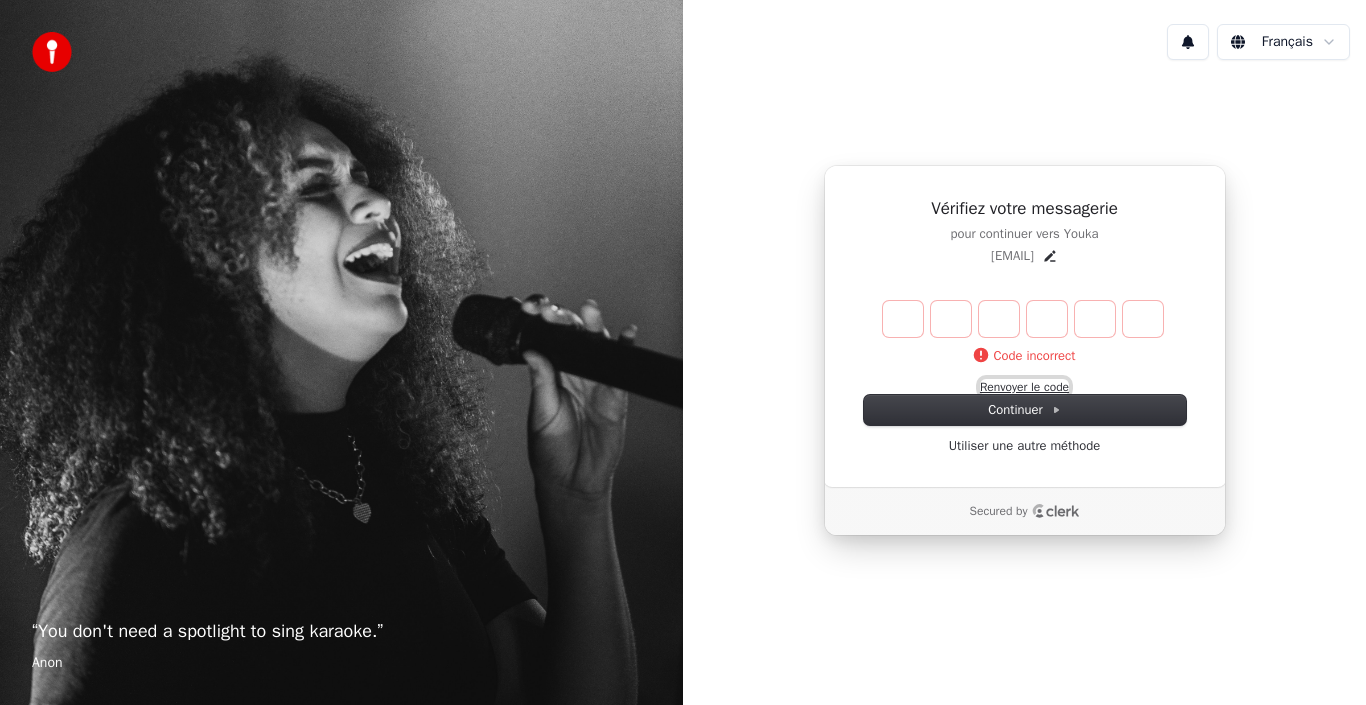 click on "Renvoyer le code" at bounding box center (1024, 387) 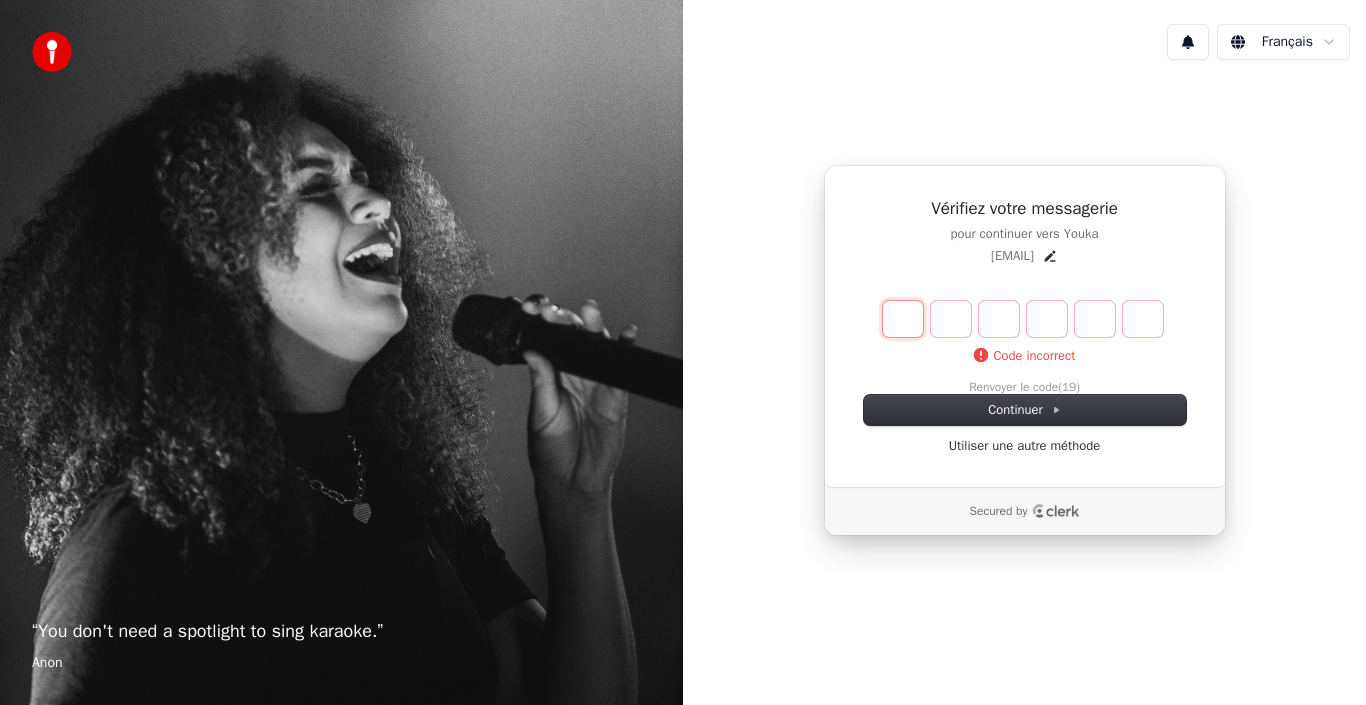 click at bounding box center [903, 319] 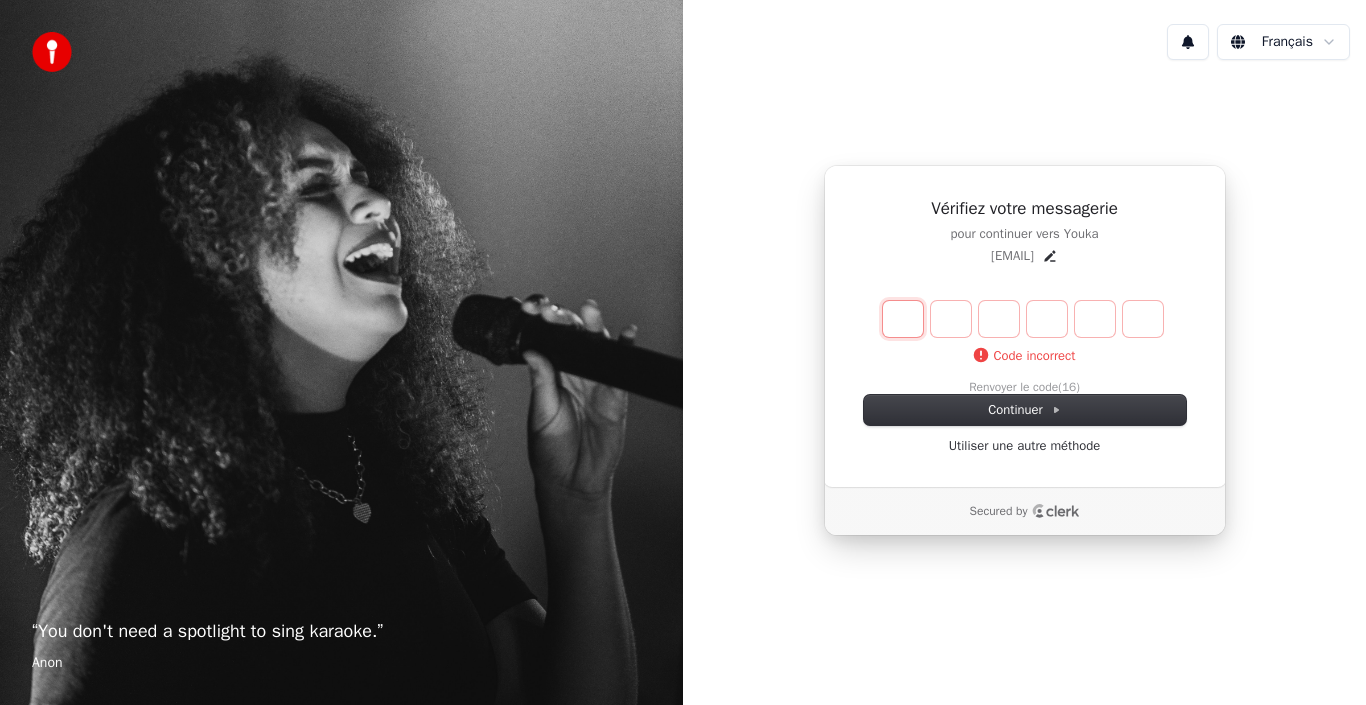 type on "*" 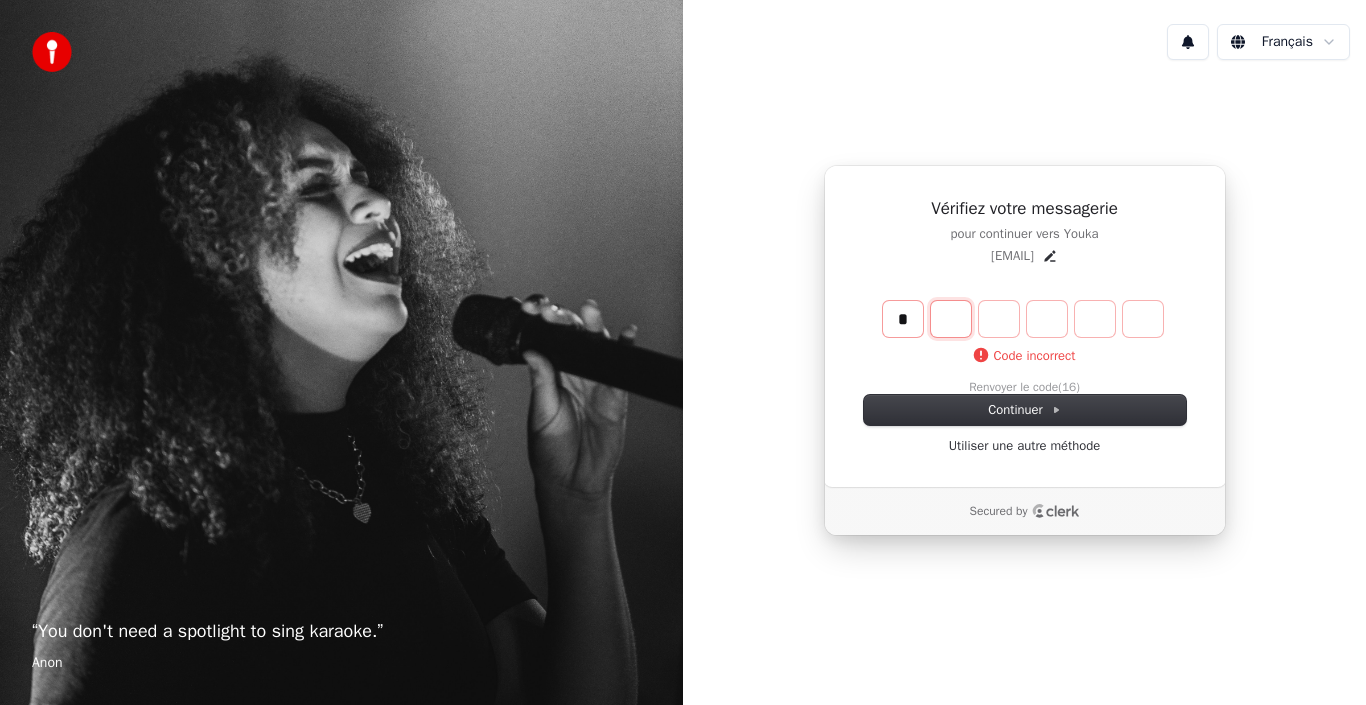 type on "*" 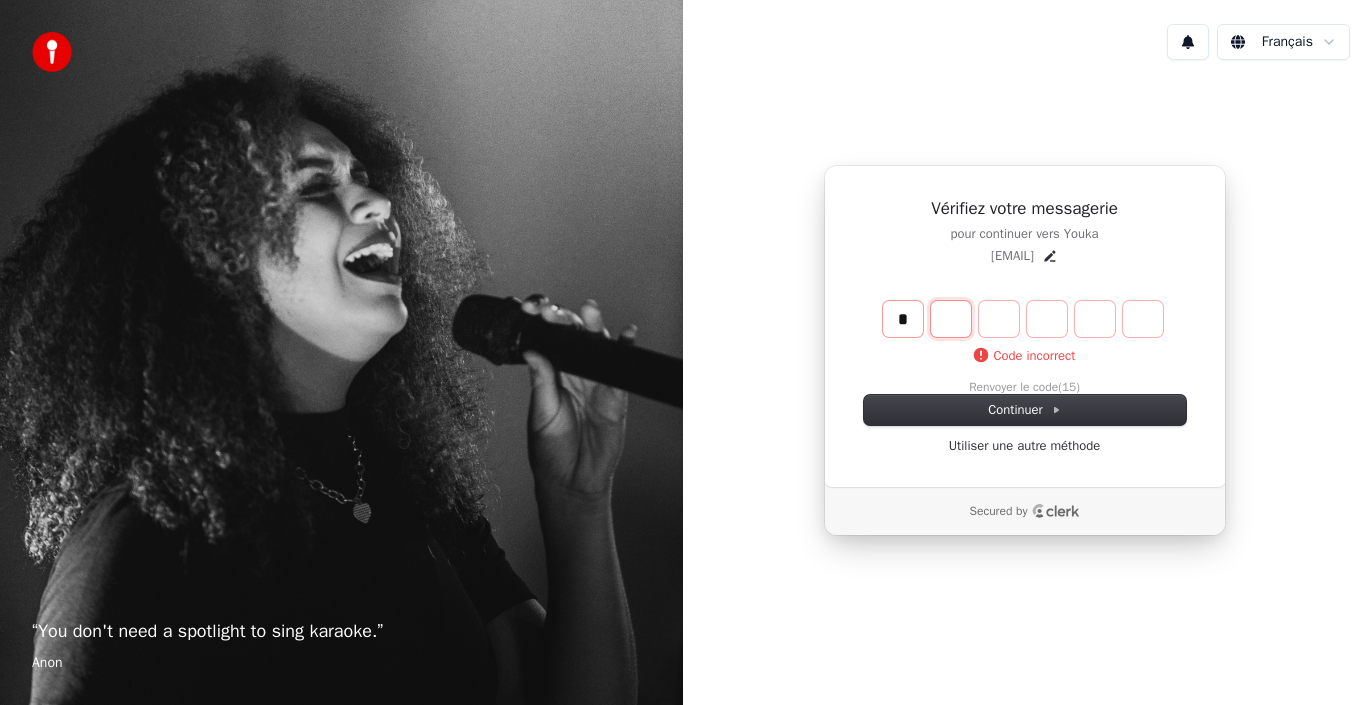 type on "*" 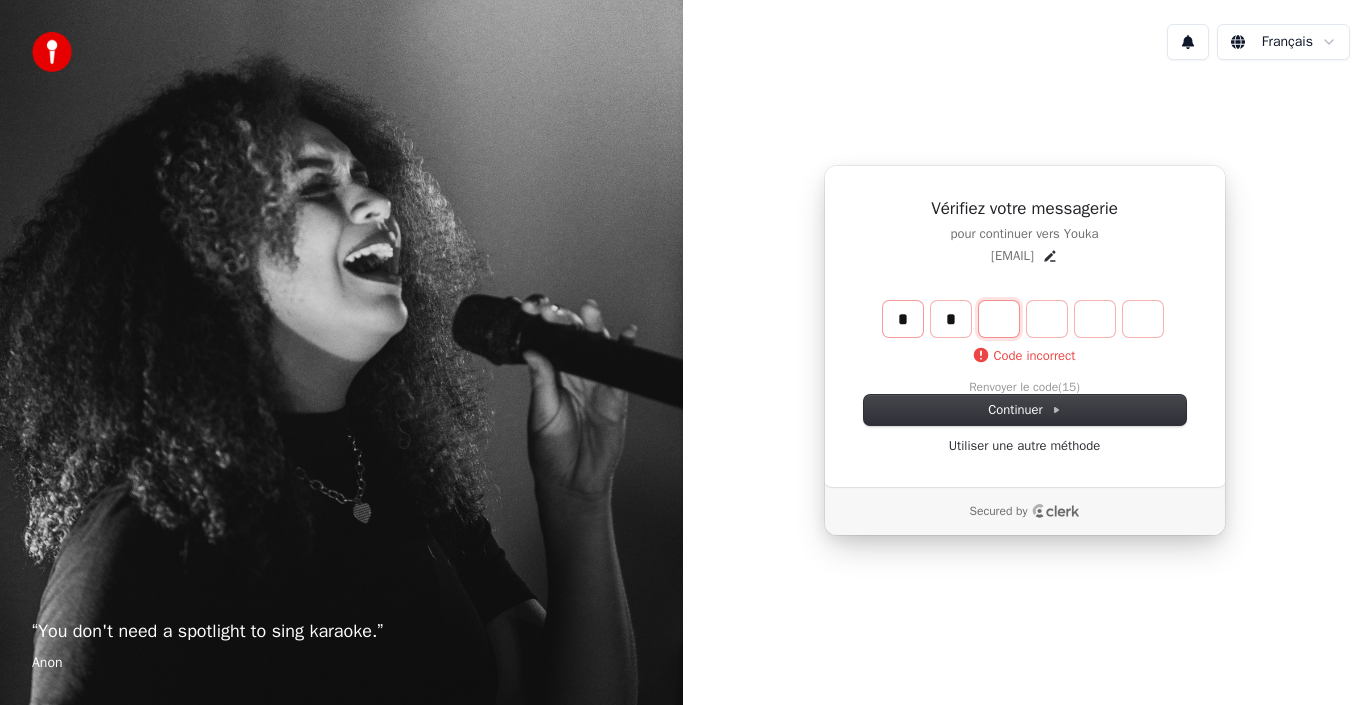 type on "**" 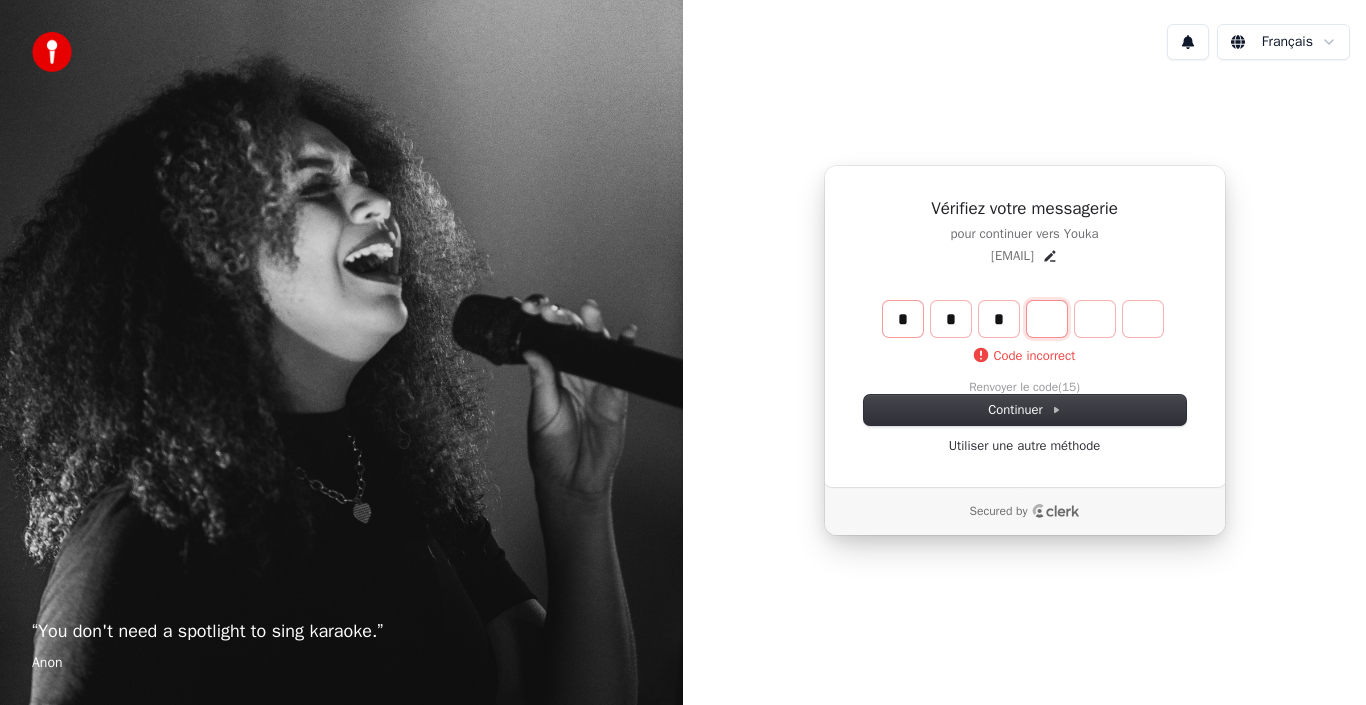 type on "***" 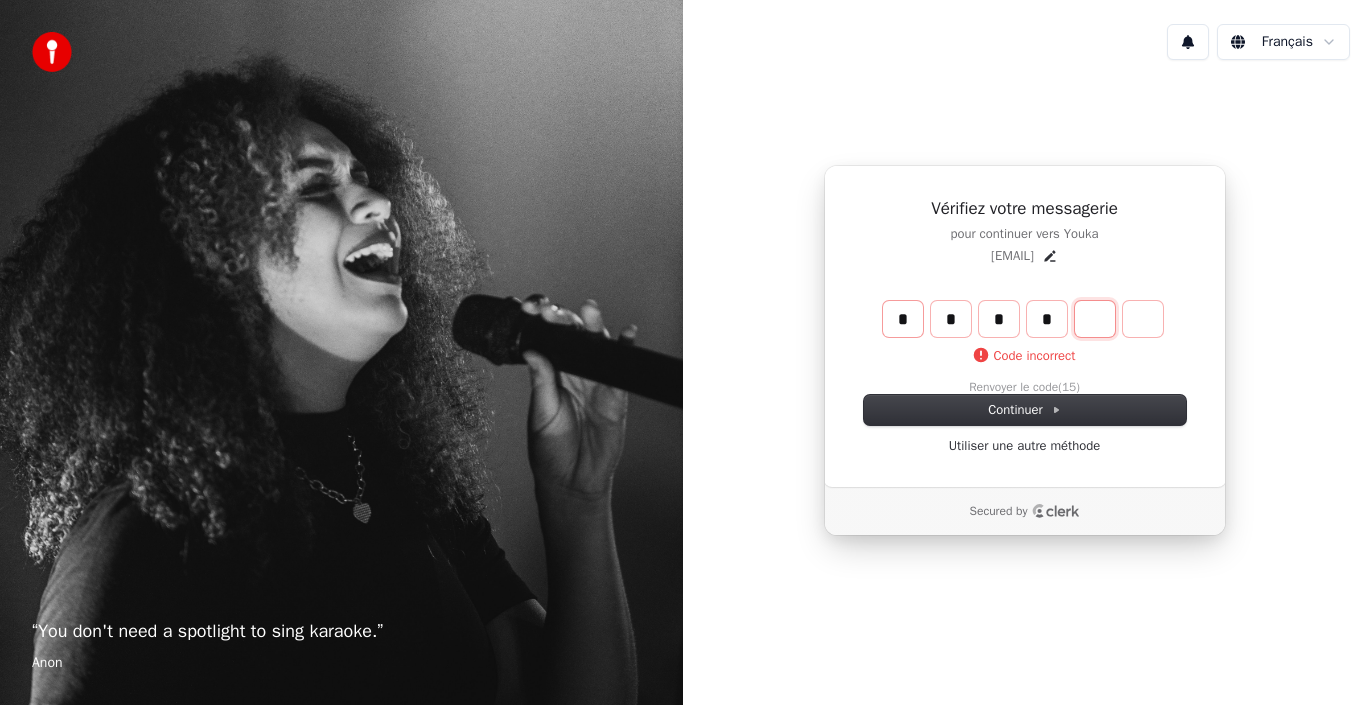 type on "****" 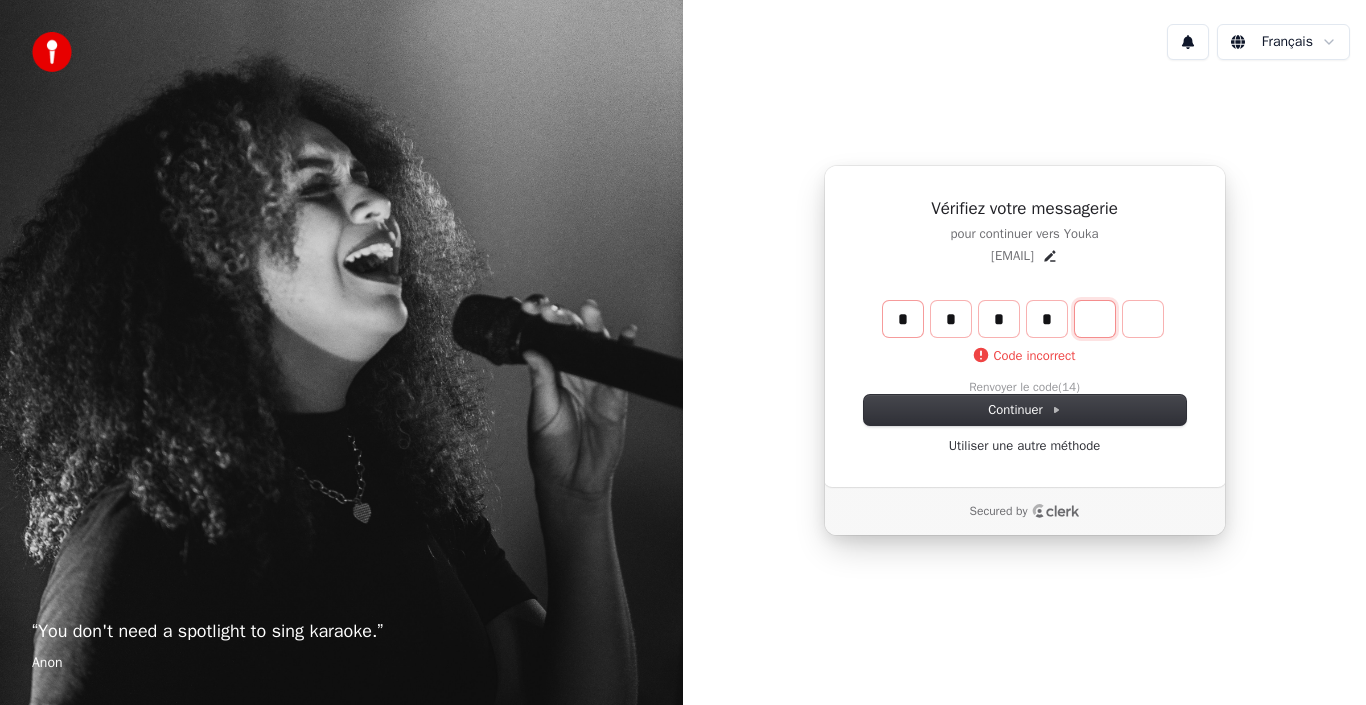 type on "*" 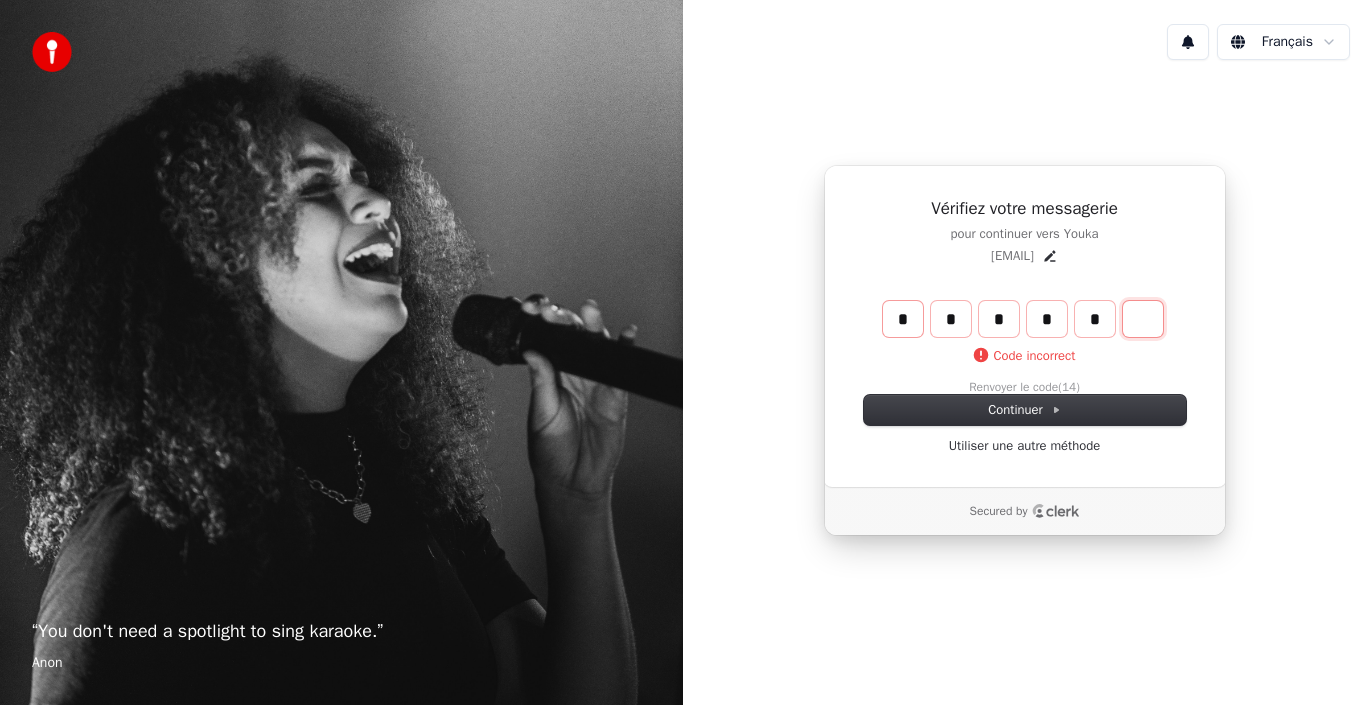 type on "******" 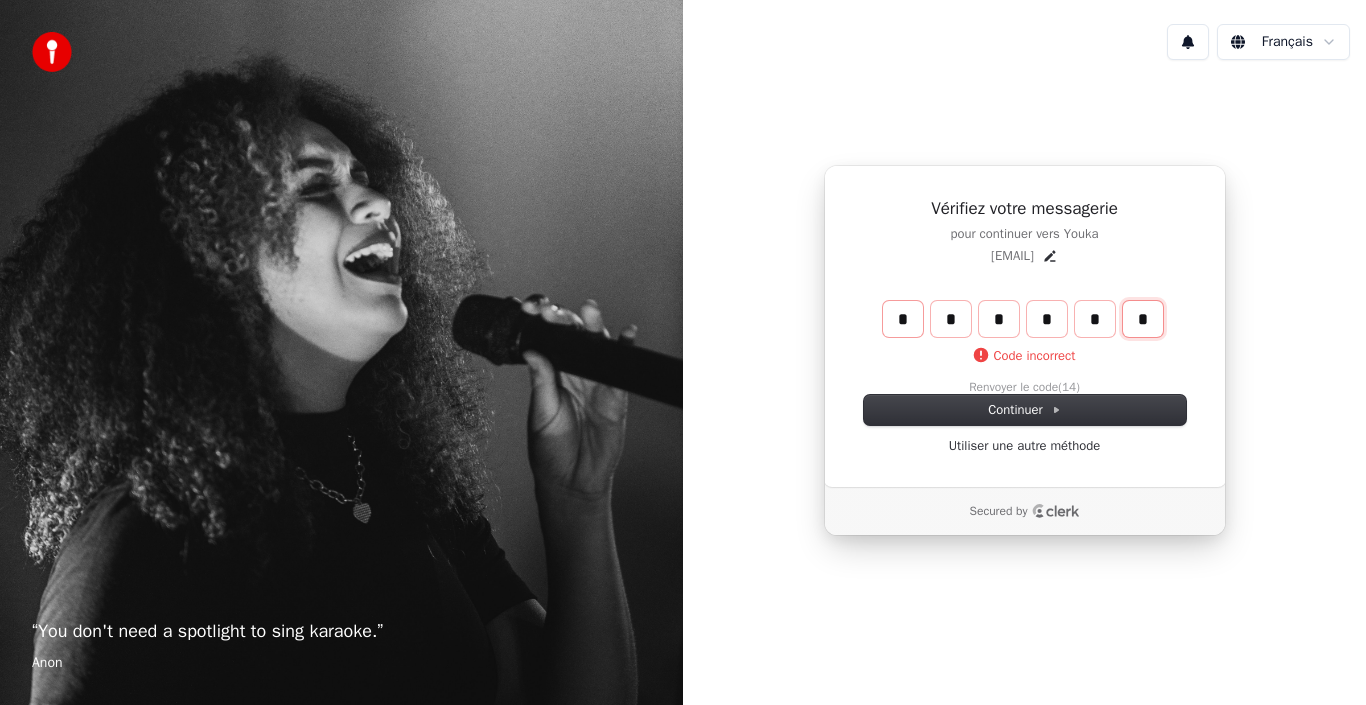 type on "*" 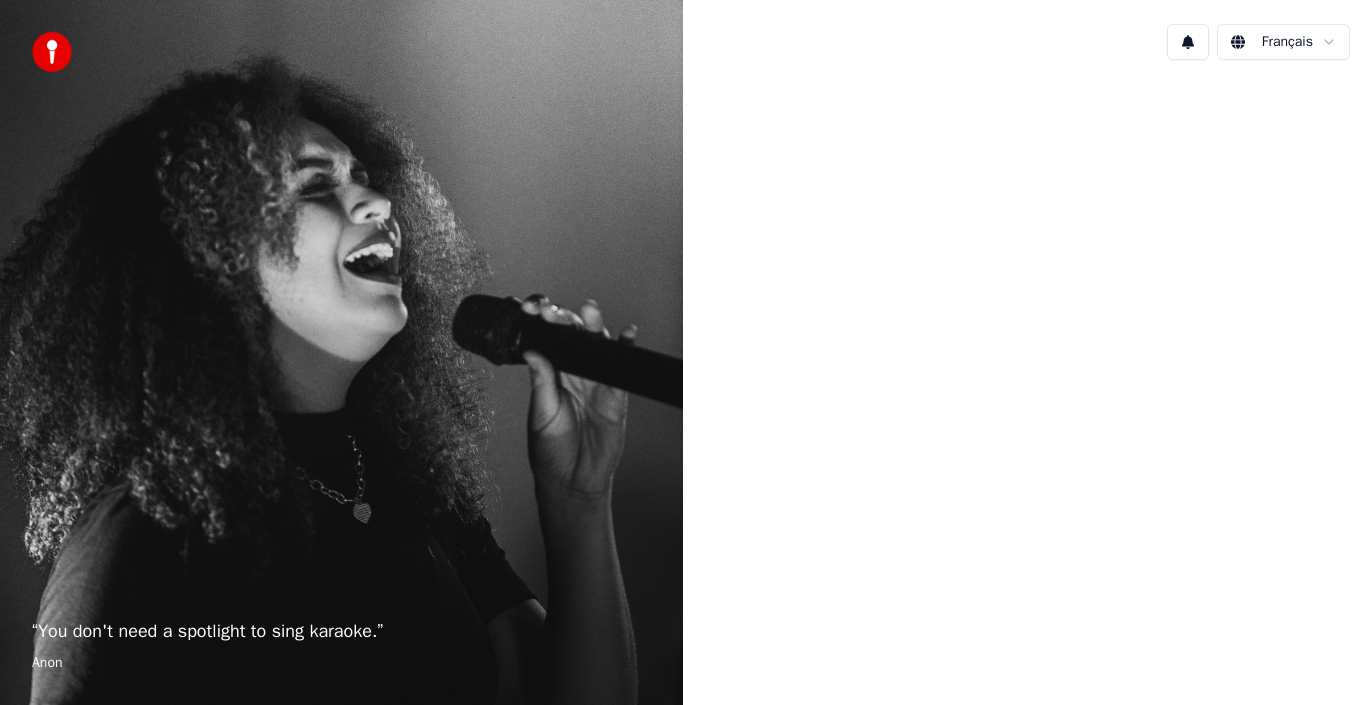 scroll, scrollTop: 0, scrollLeft: 0, axis: both 